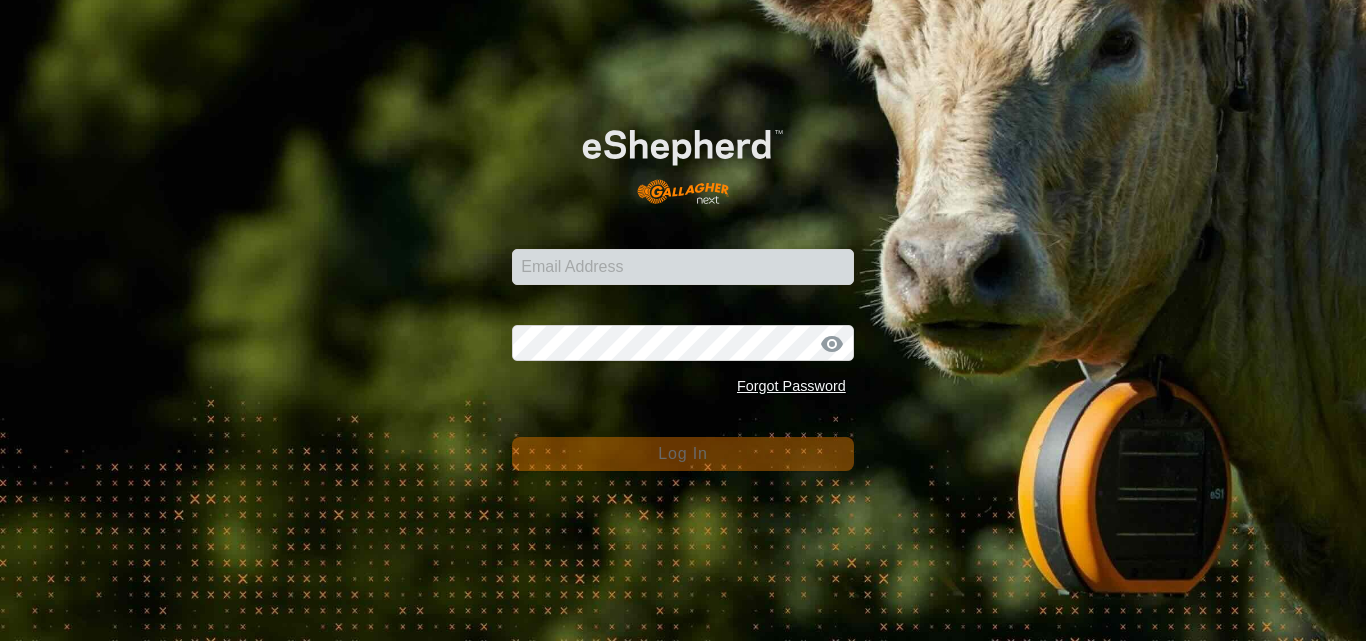 scroll, scrollTop: 0, scrollLeft: 0, axis: both 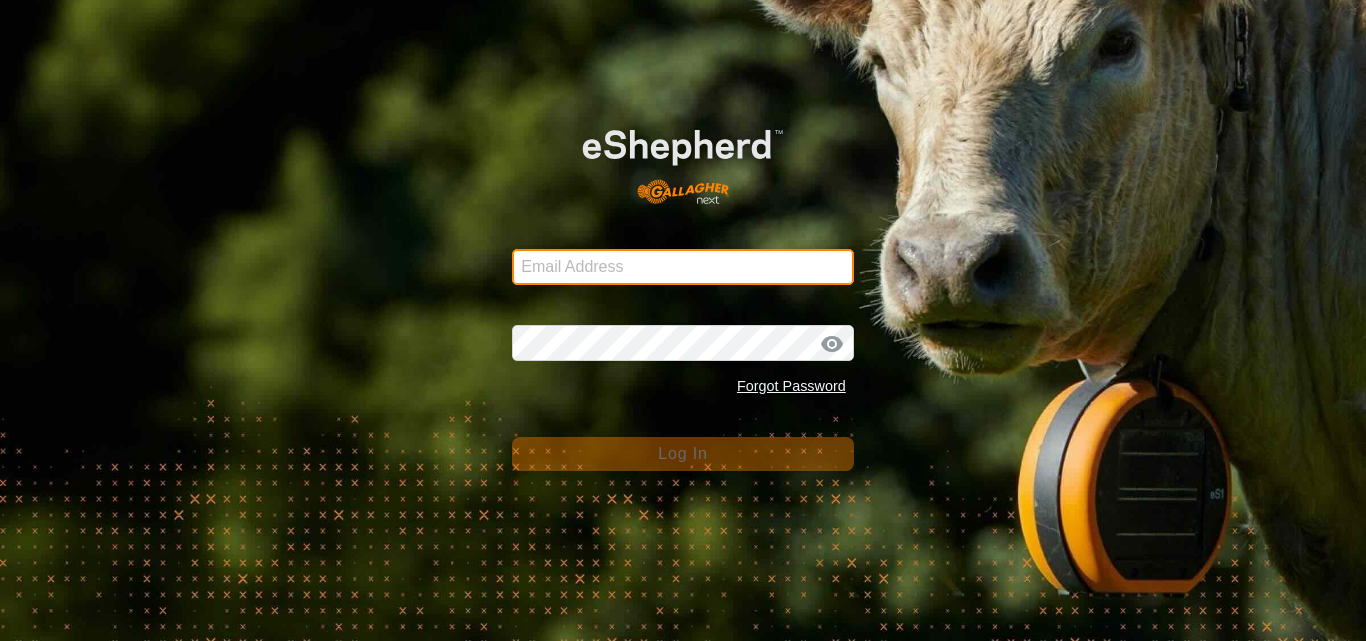 type on "[EMAIL]" 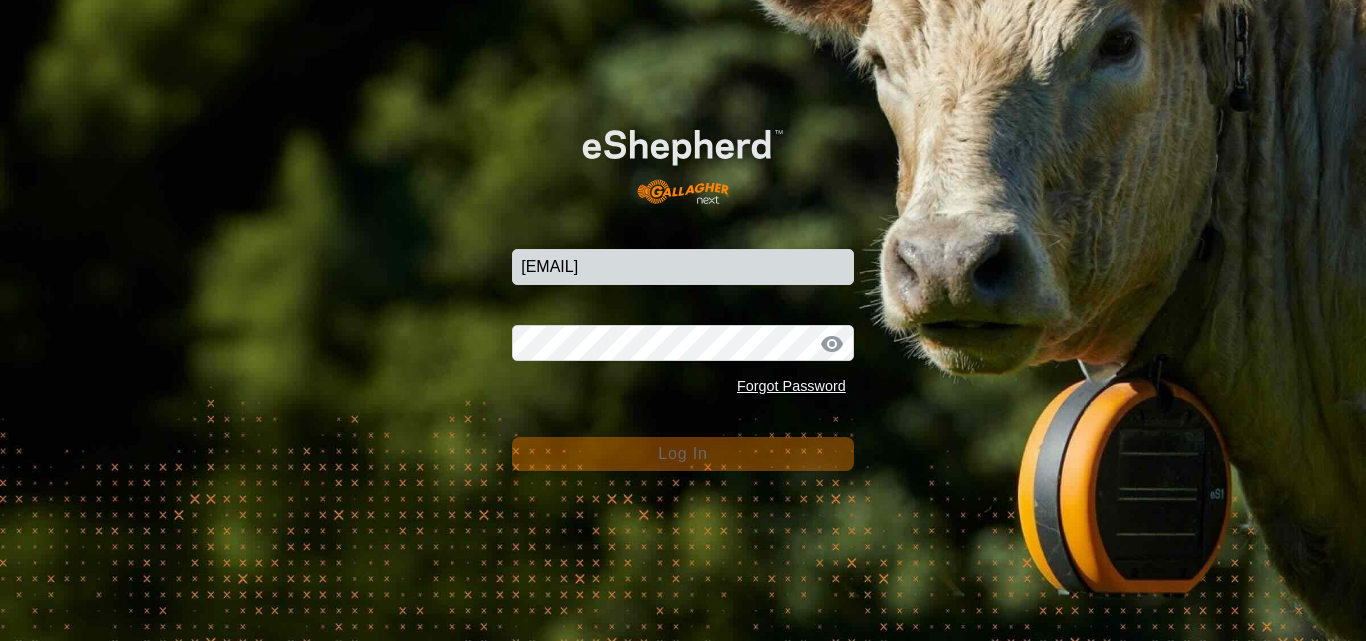 click on "Log In" 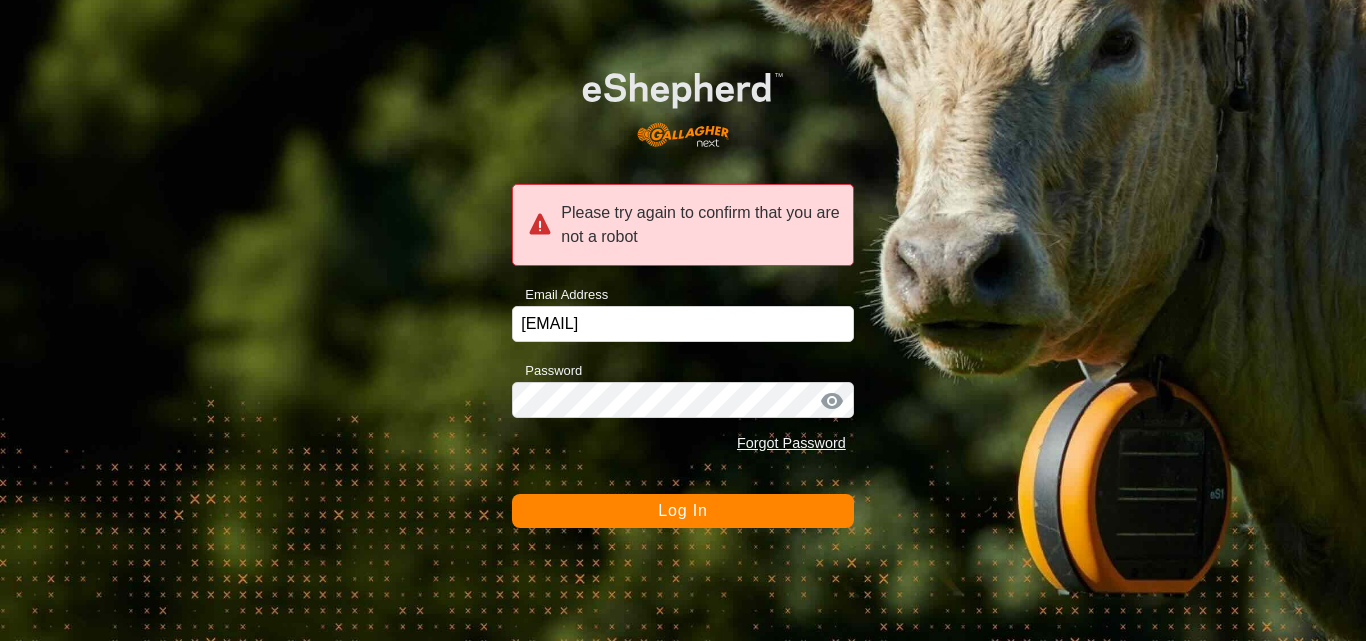 click on "Log In" 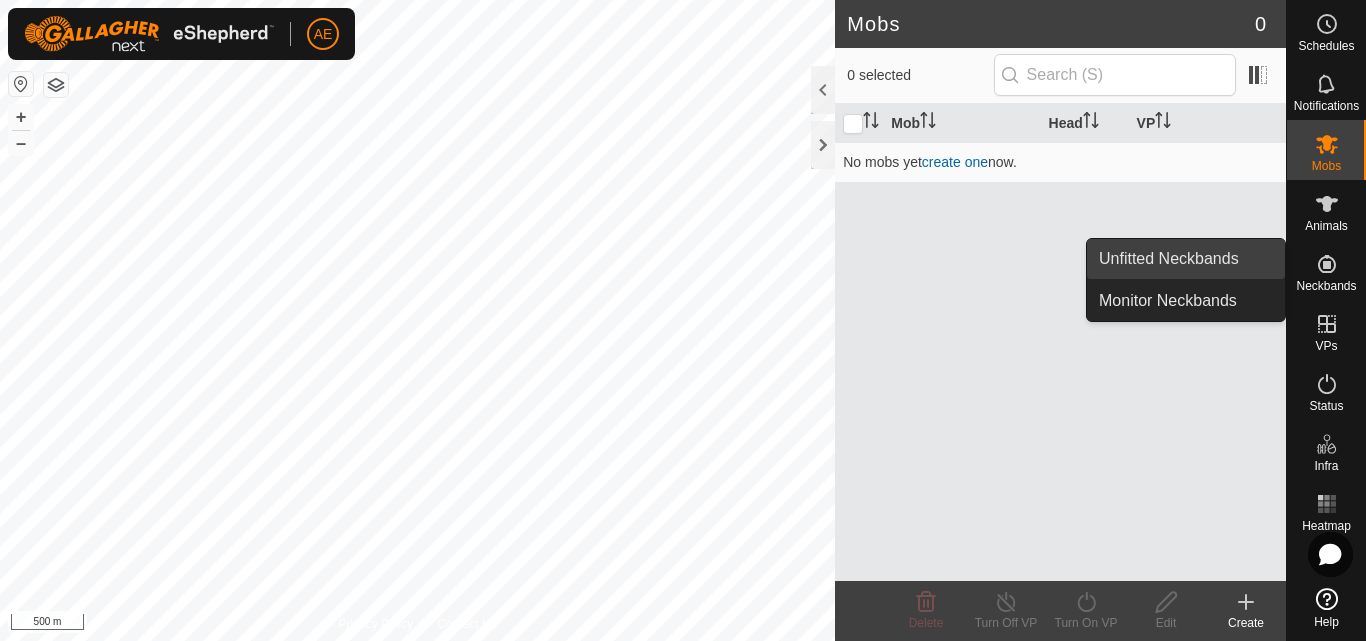 click on "Unfitted Neckbands" at bounding box center [1186, 259] 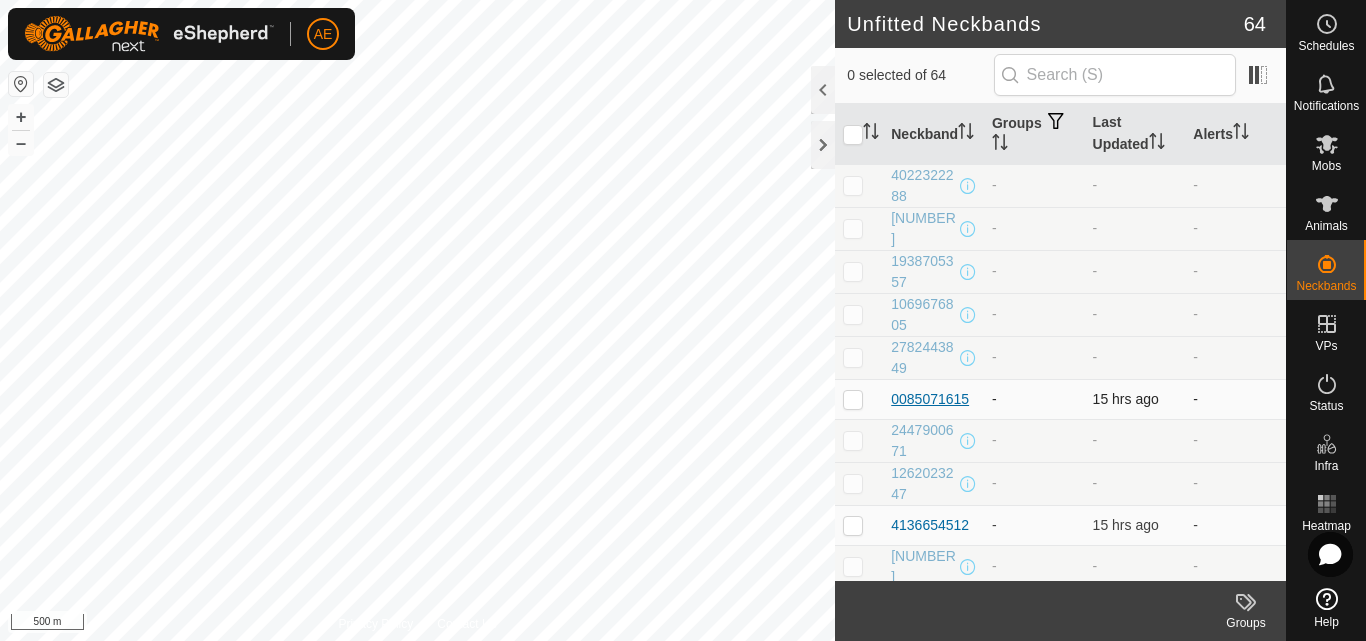 click on "0085071615" at bounding box center (930, 399) 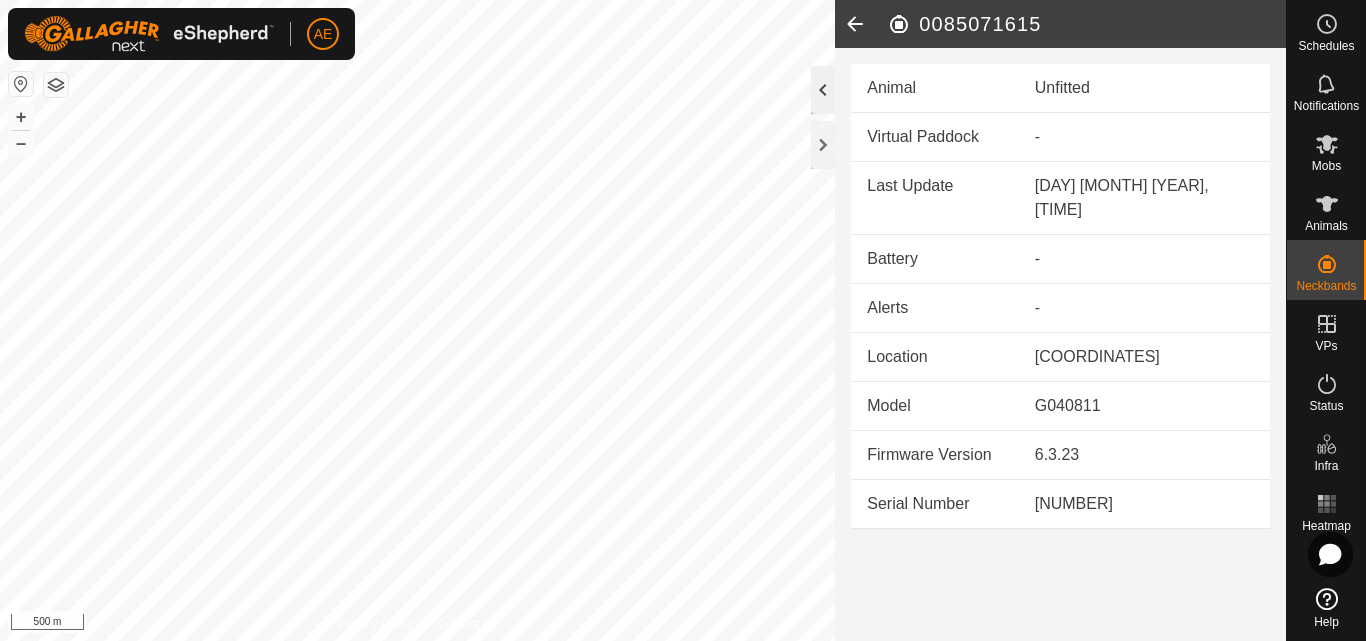 click 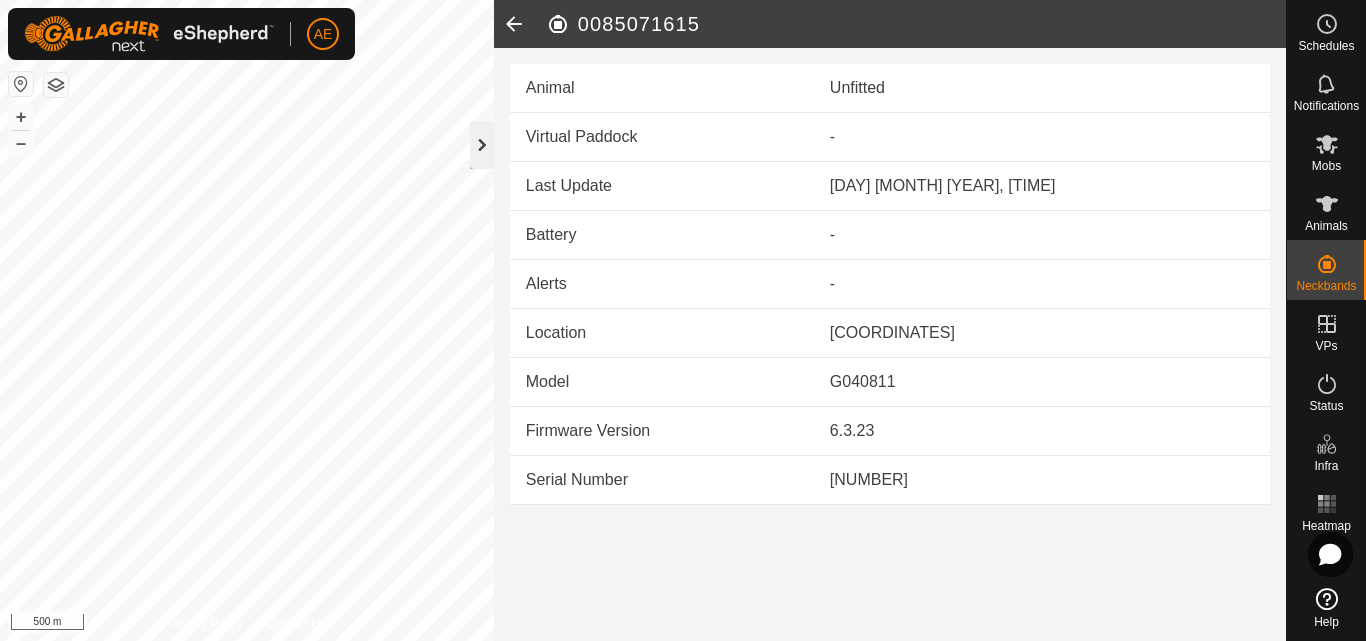 click 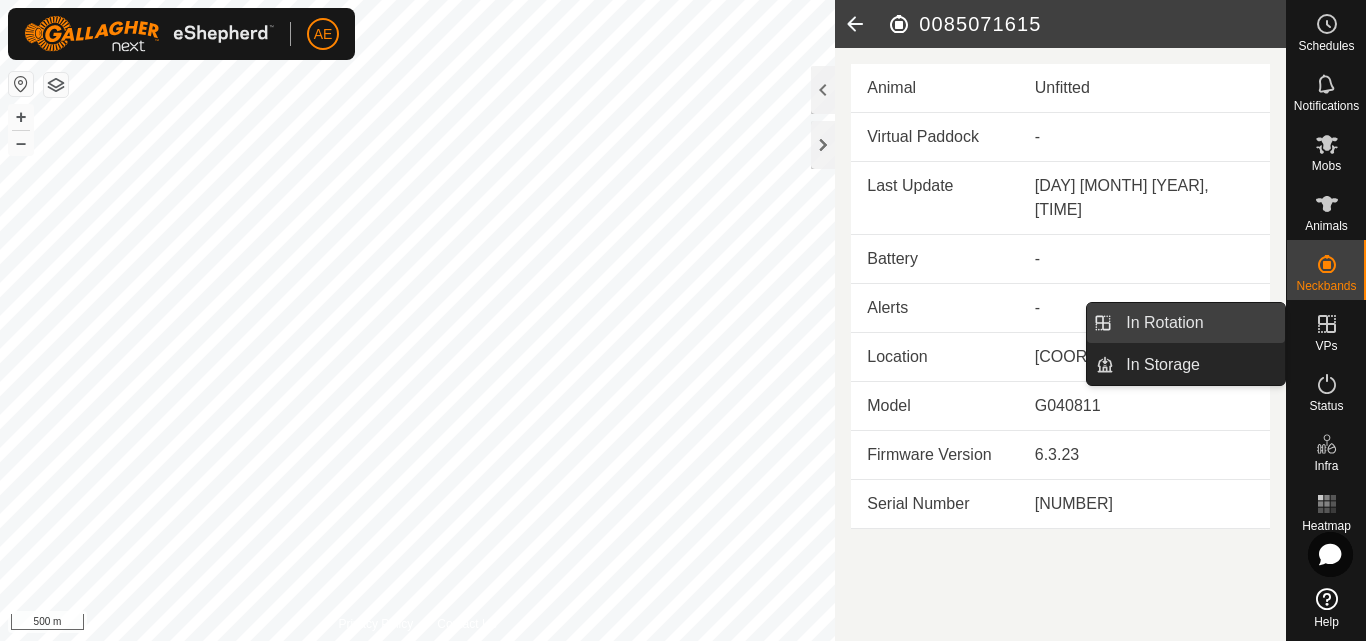click on "In Rotation" at bounding box center [1199, 323] 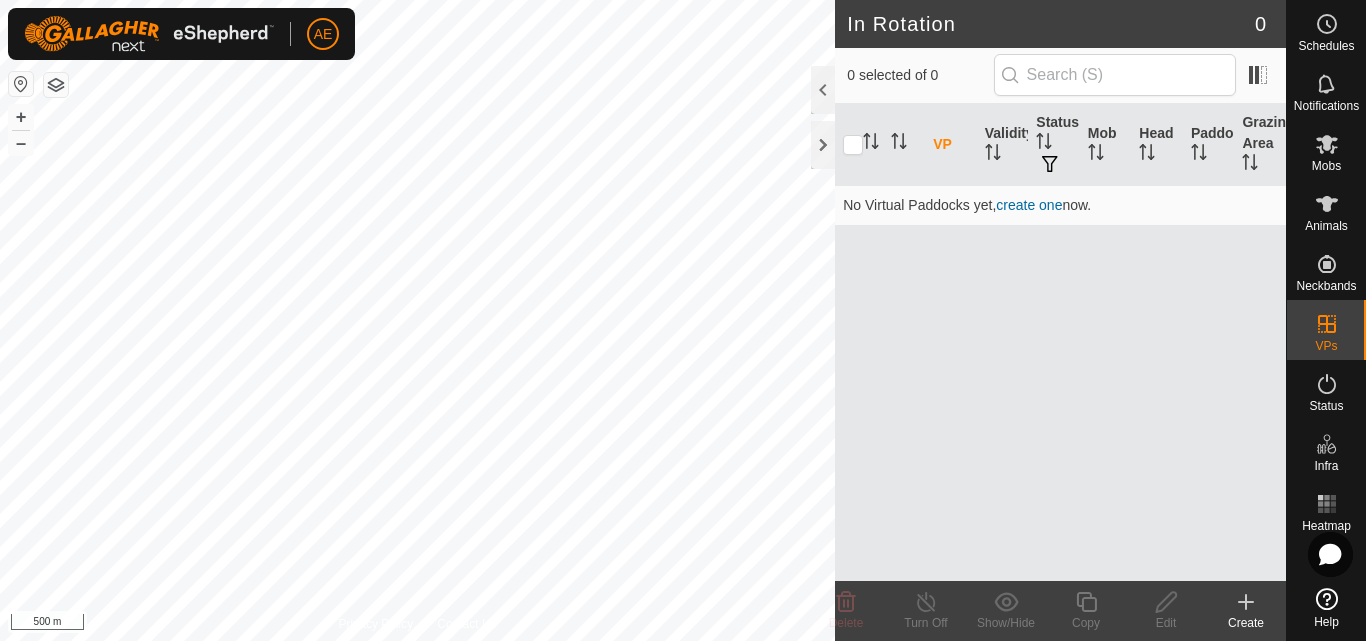 click 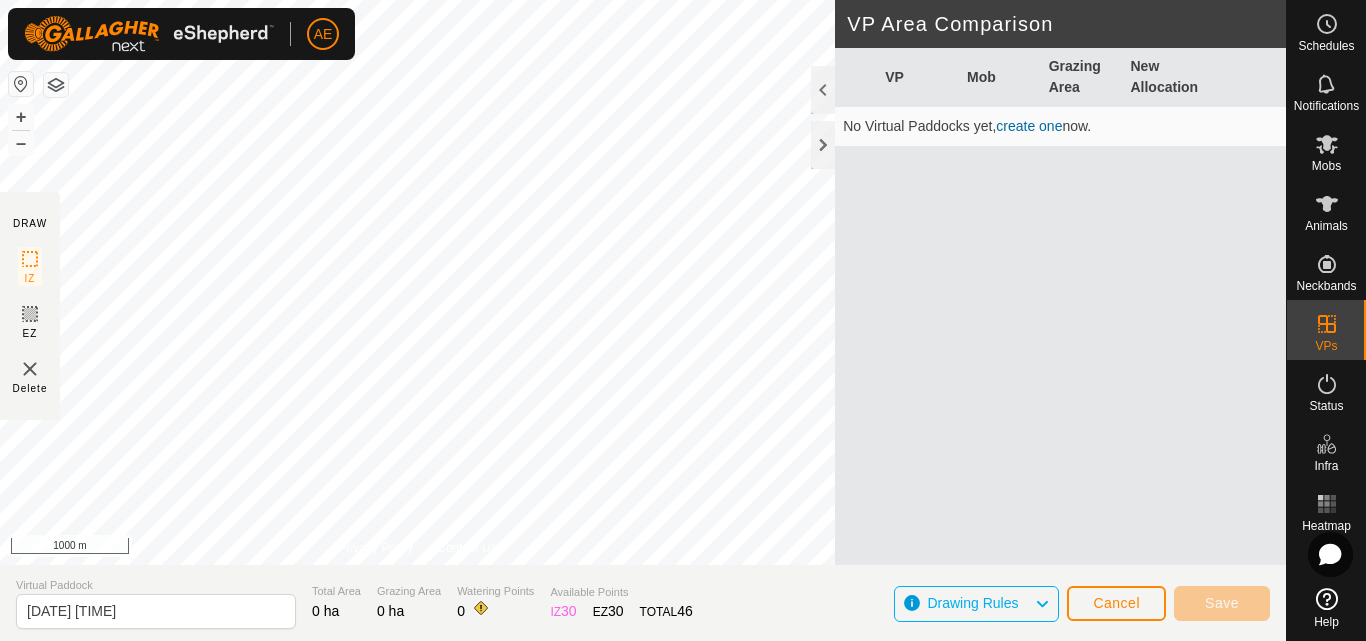 click on "Drawing Rules" 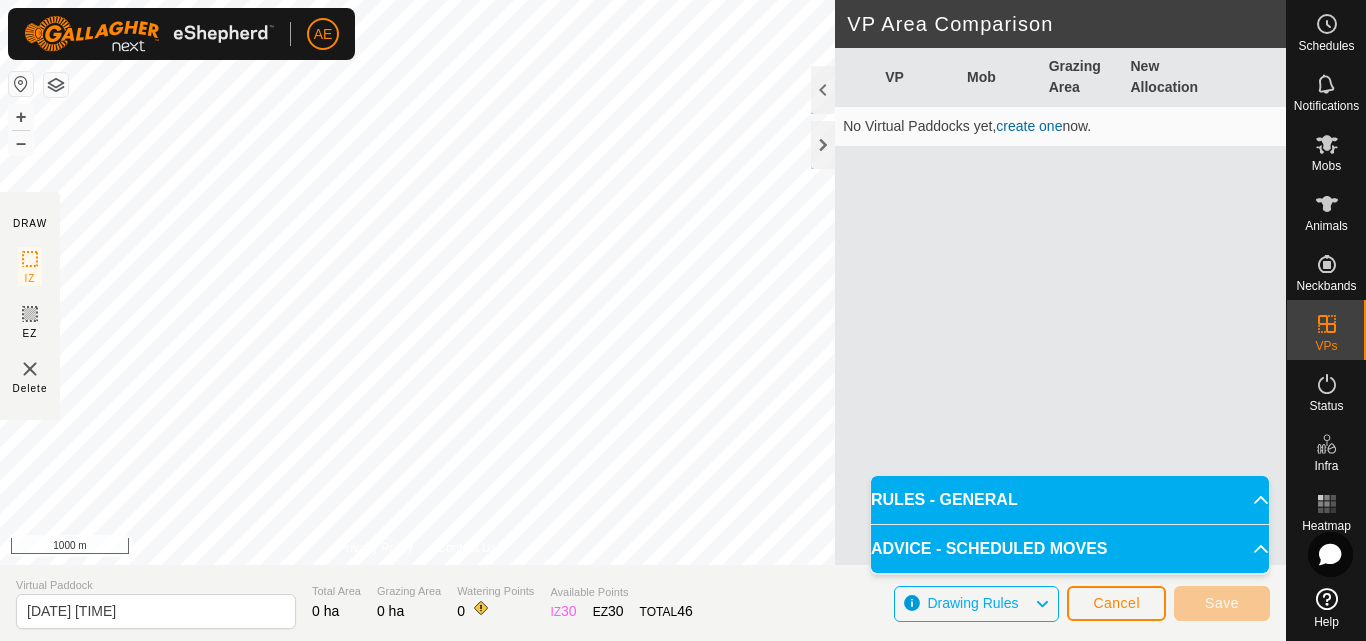 click on "ADVICE - SCHEDULED MOVES" at bounding box center [1070, 549] 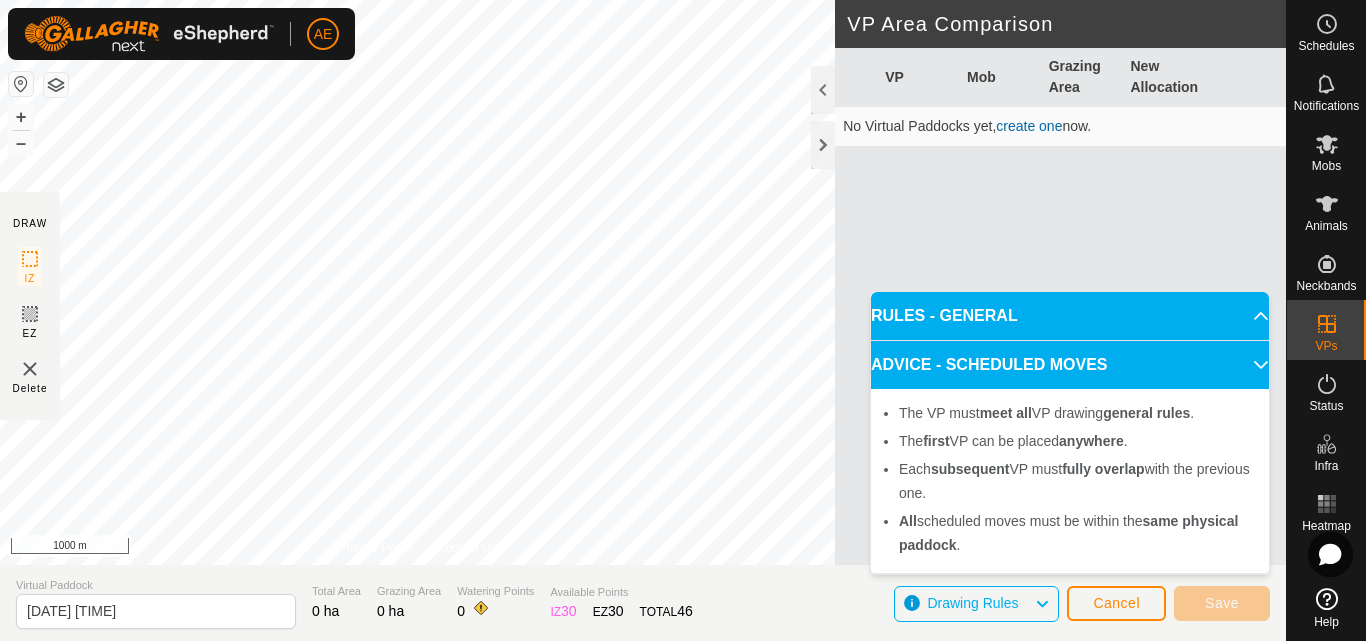 click on "Drawing Rules" 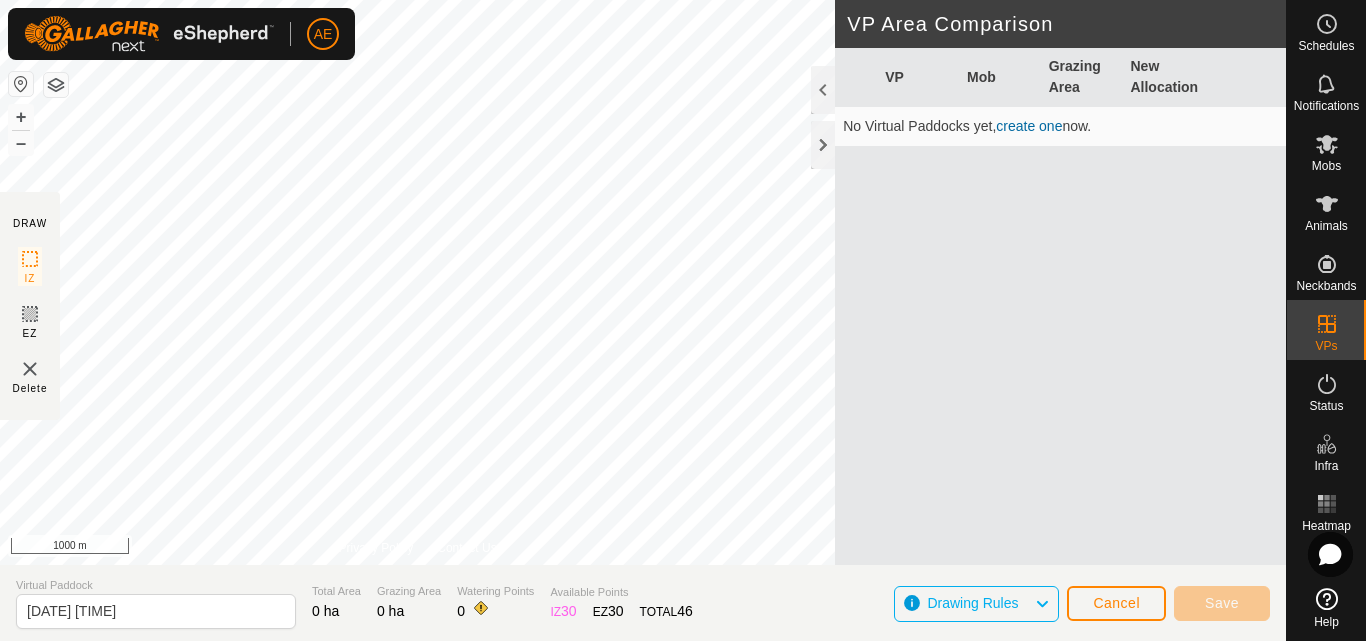 click 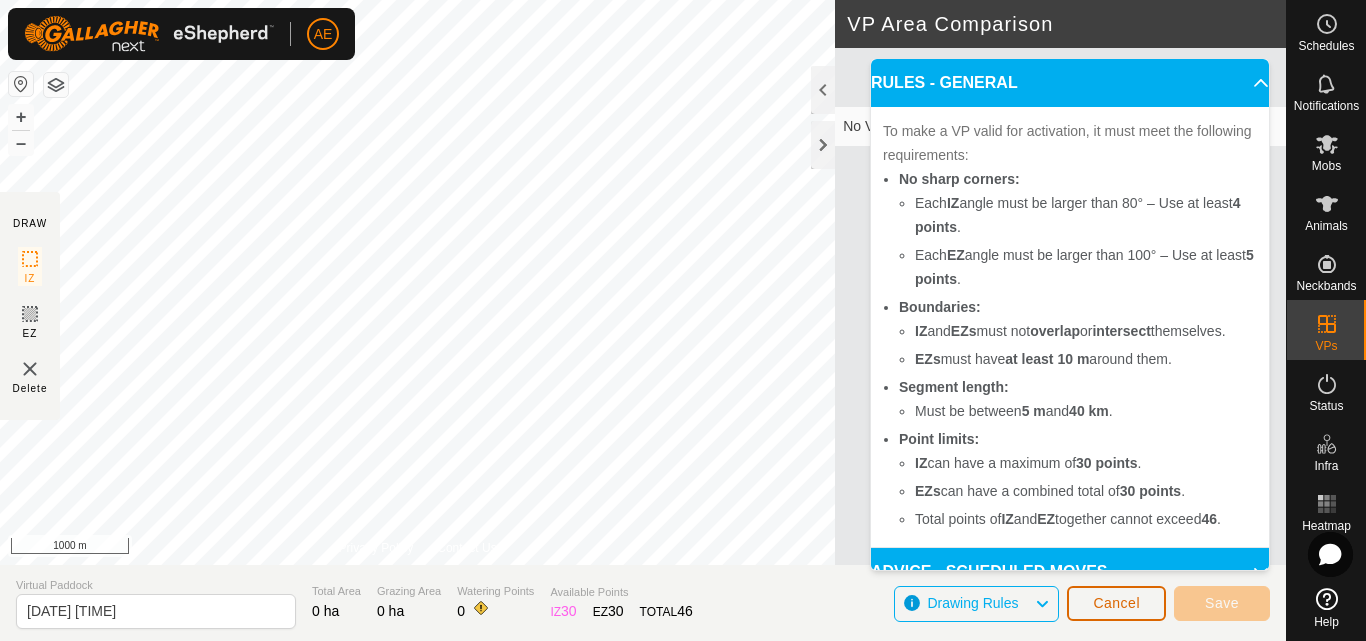 click on "Cancel" 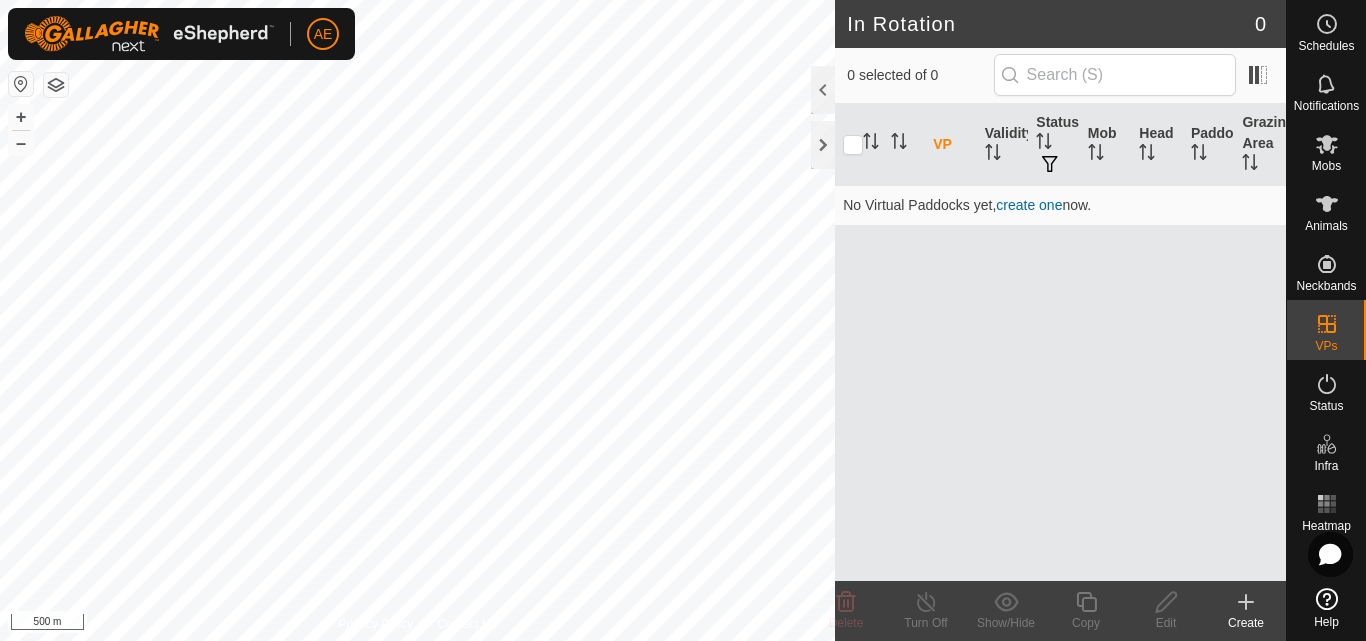click 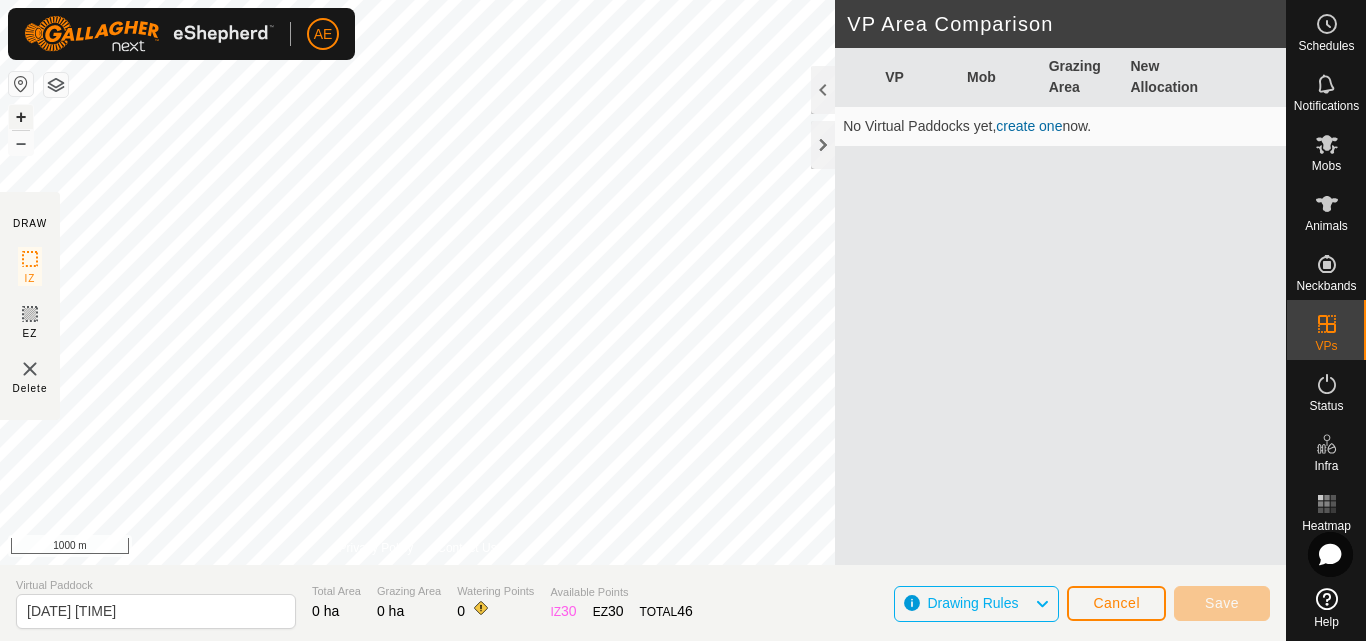 click on "+" at bounding box center (21, 117) 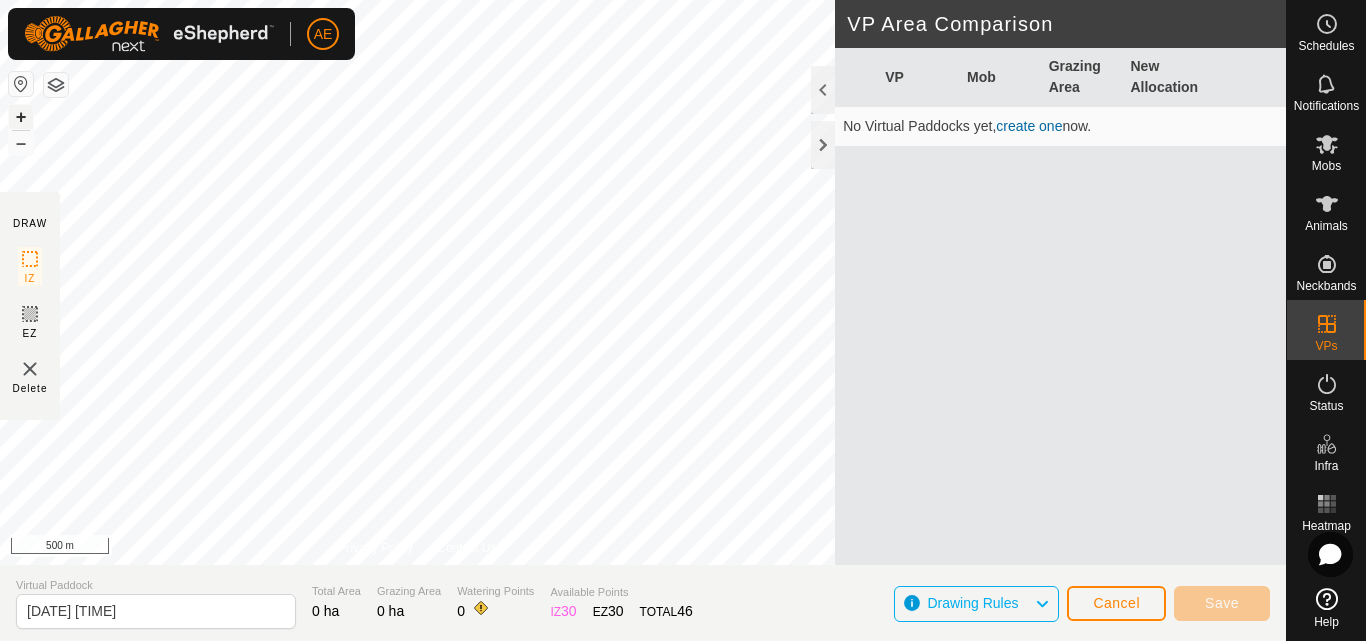 click on "+" at bounding box center [21, 117] 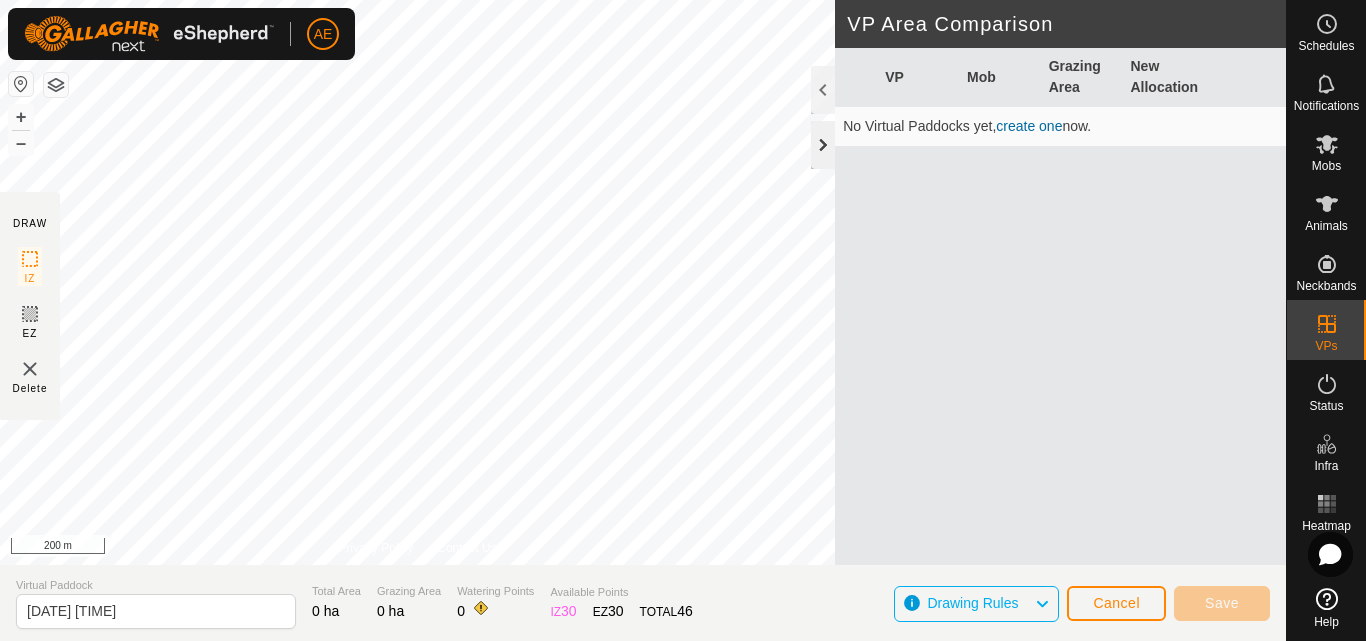 click 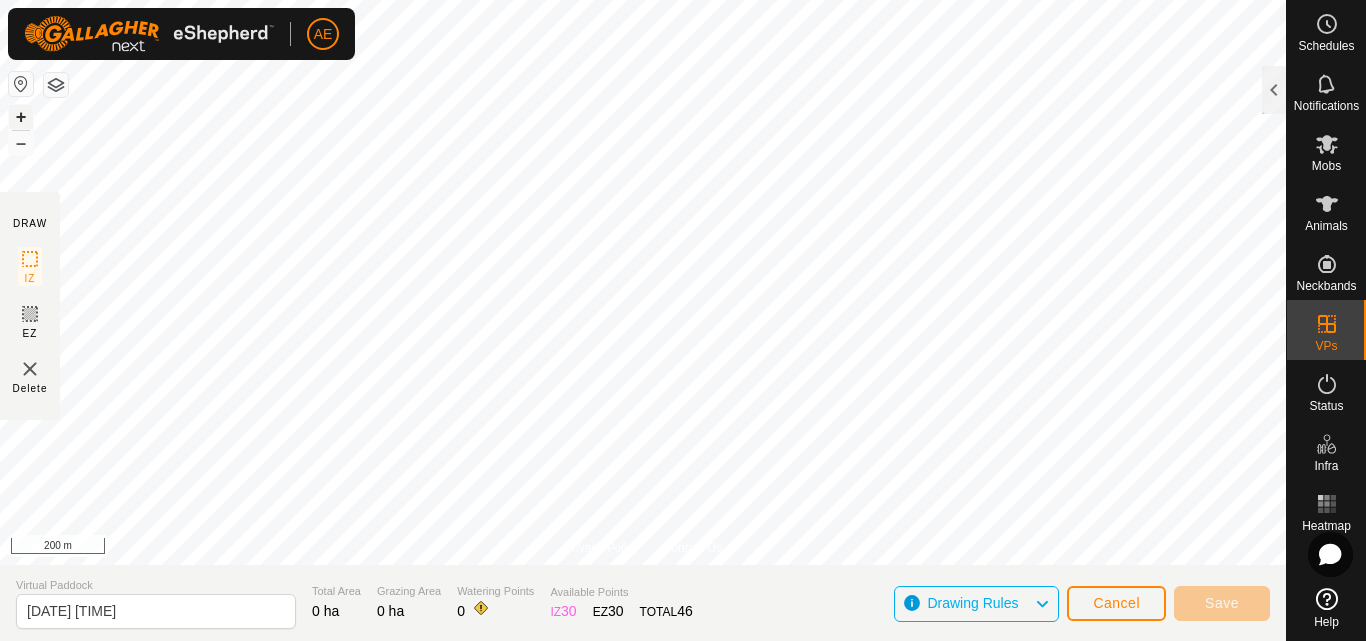 click on "+" at bounding box center (21, 117) 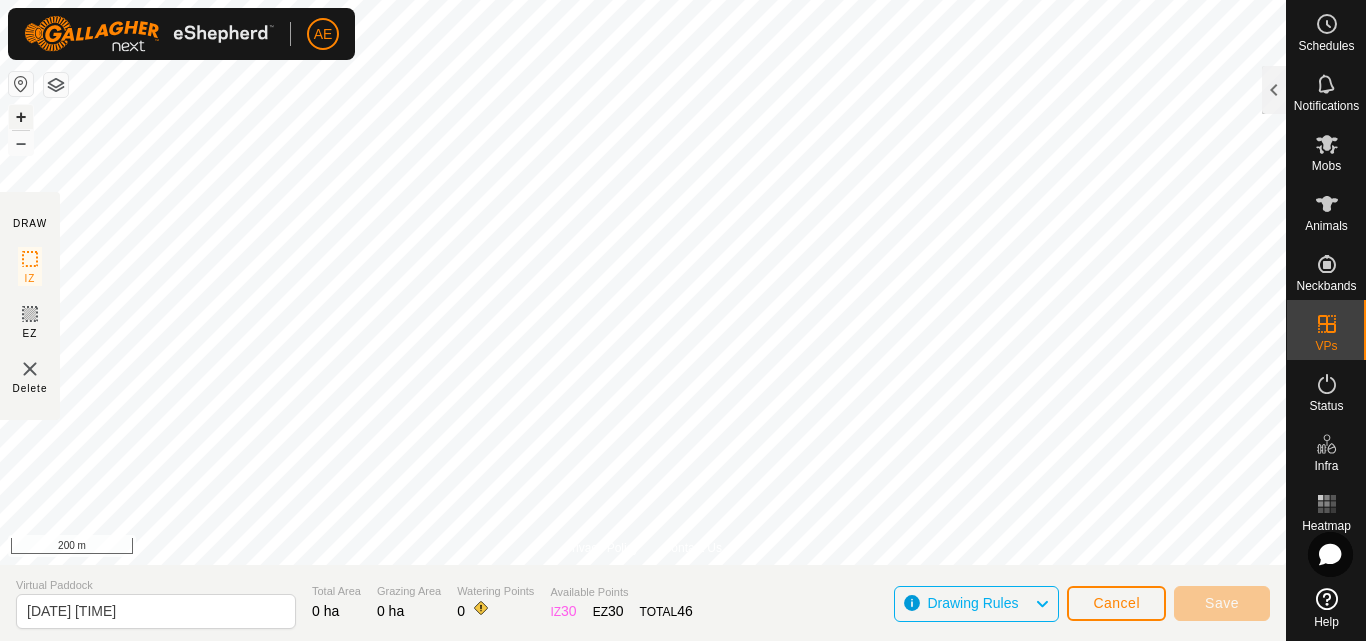 click on "+" at bounding box center [21, 117] 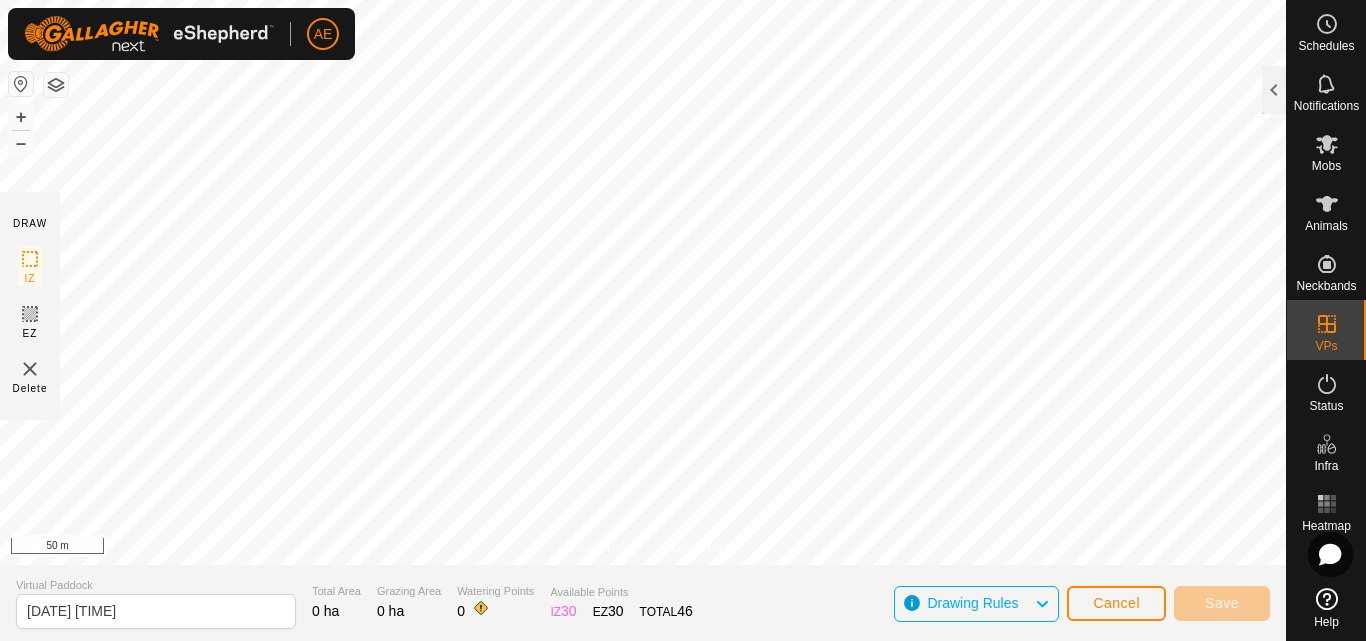 click on "AE Schedules Notifications Mobs Animals Neckbands VPs Status Infra Heatmap Help DRAW IZ EZ Delete Privacy Policy Contact Us + – ⇧ i 50 m VP Area Comparison     VP   Mob   Grazing Area   New Allocation   No Virtual Paddocks yet,  create one  now.  Virtual Paddock [DATE] [TIME] Total Area 0 ha Grazing Area 0 ha Watering Points 0 Available Points  IZ   30  EZ  30  TOTAL   46 Drawing Rules Cancel Save" at bounding box center [683, 320] 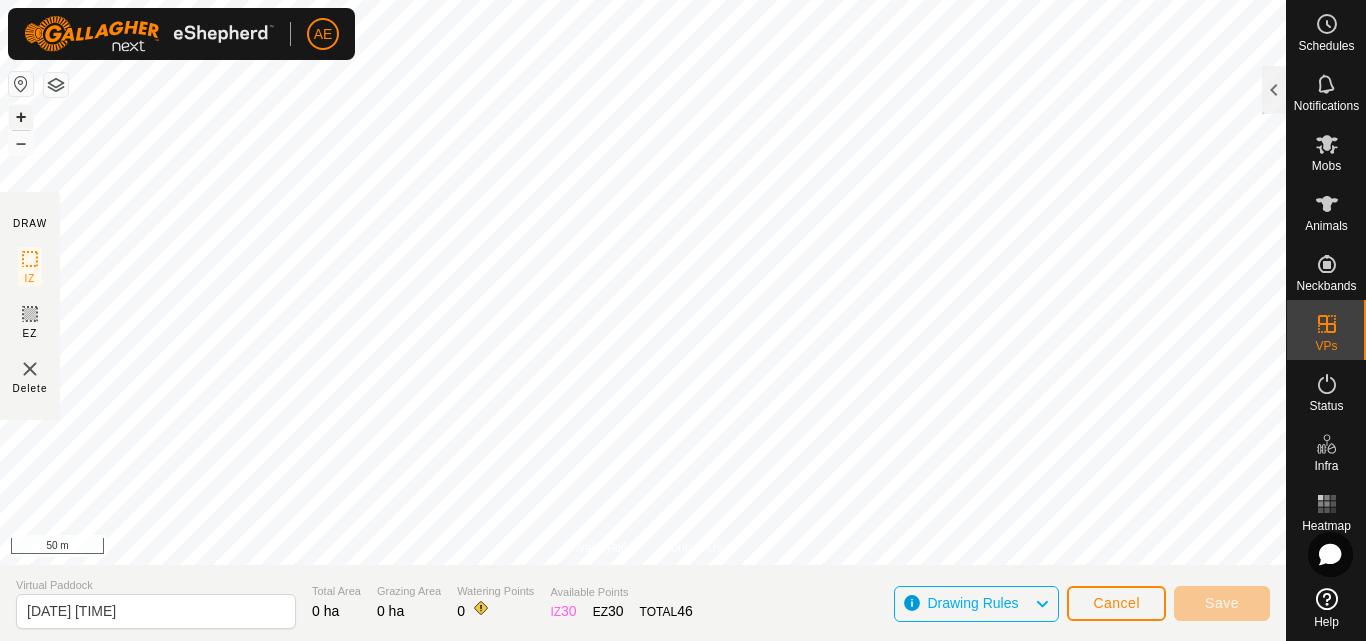 click on "+" at bounding box center (21, 117) 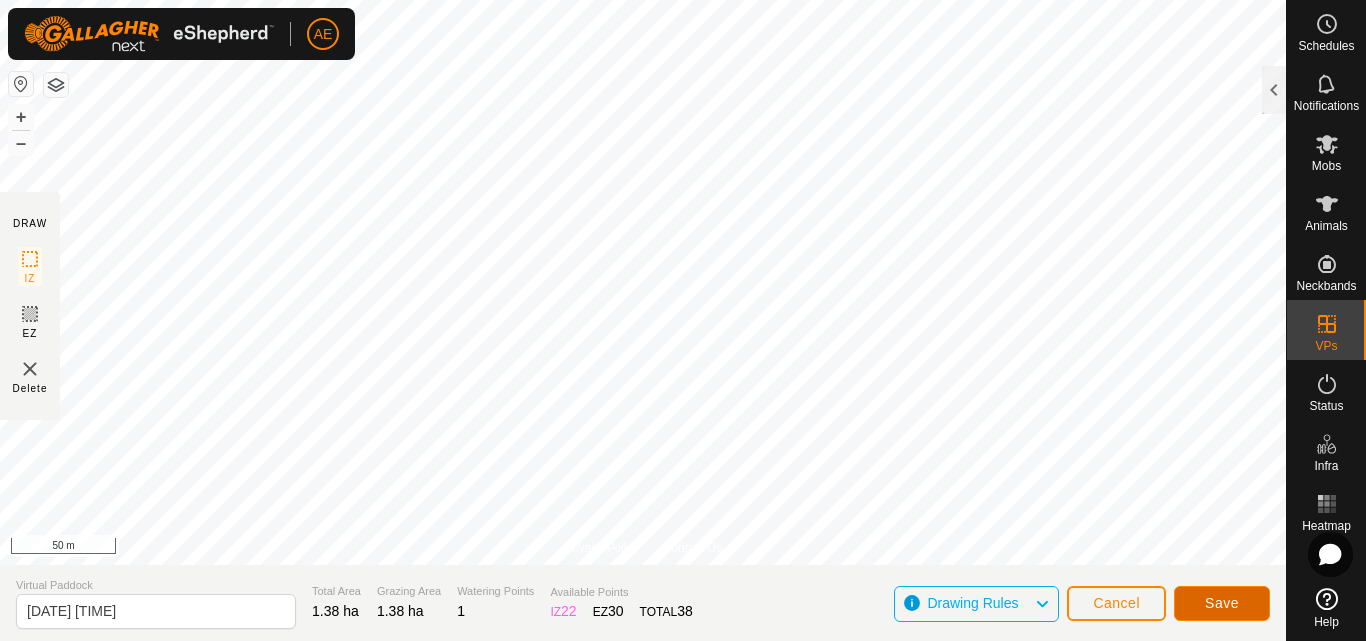 click on "Save" 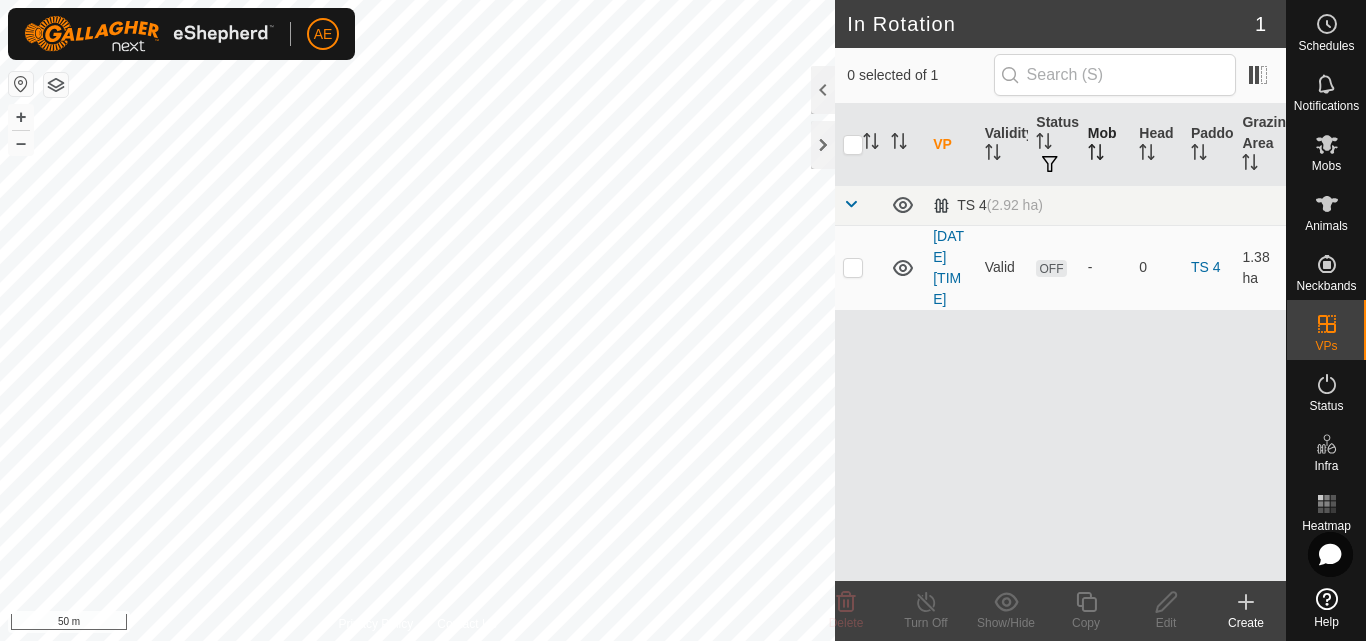 click 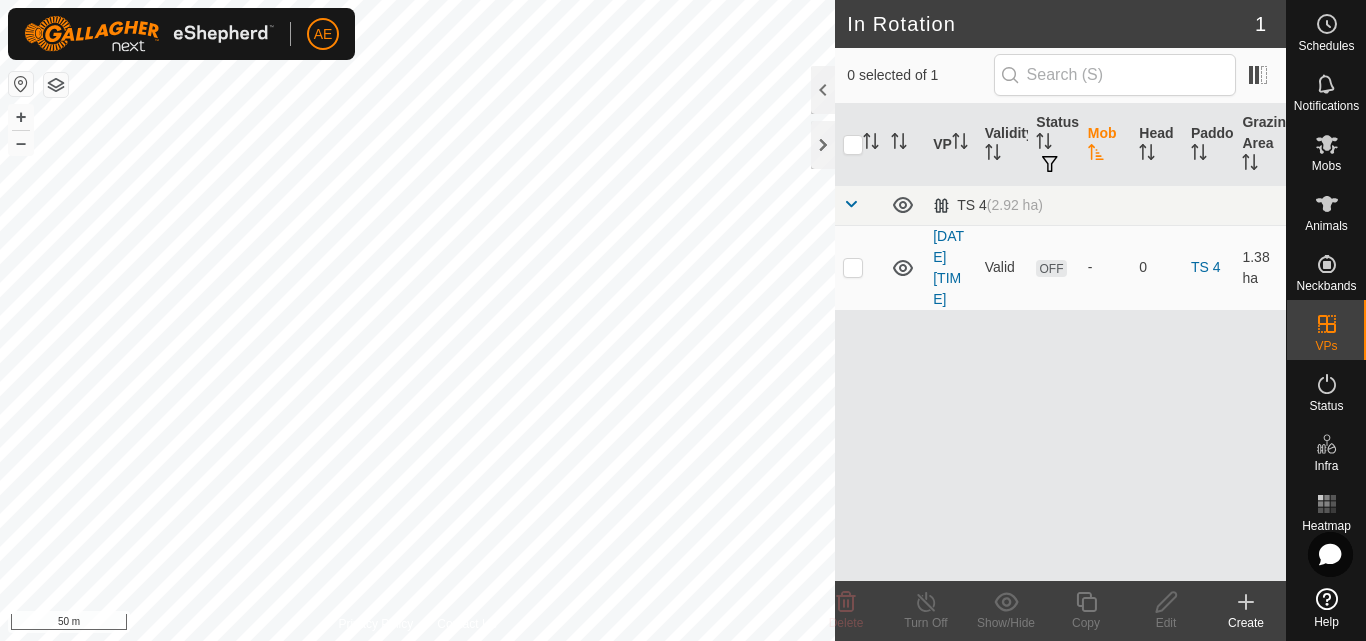 click 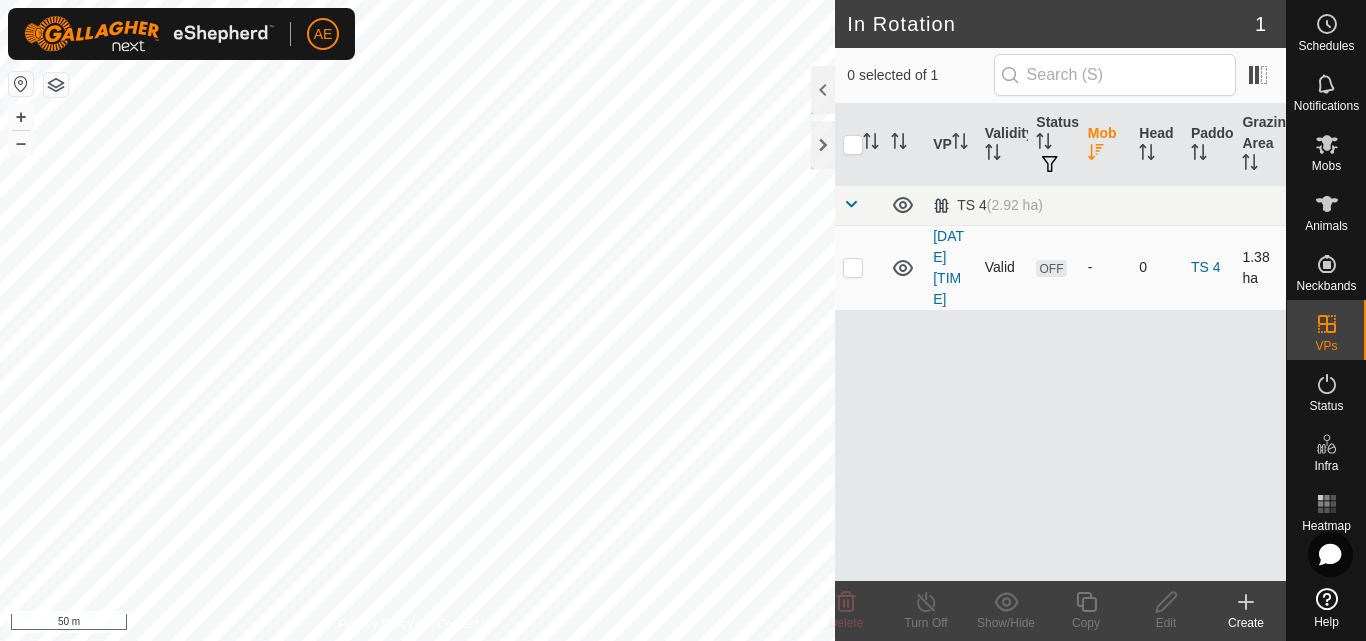 click 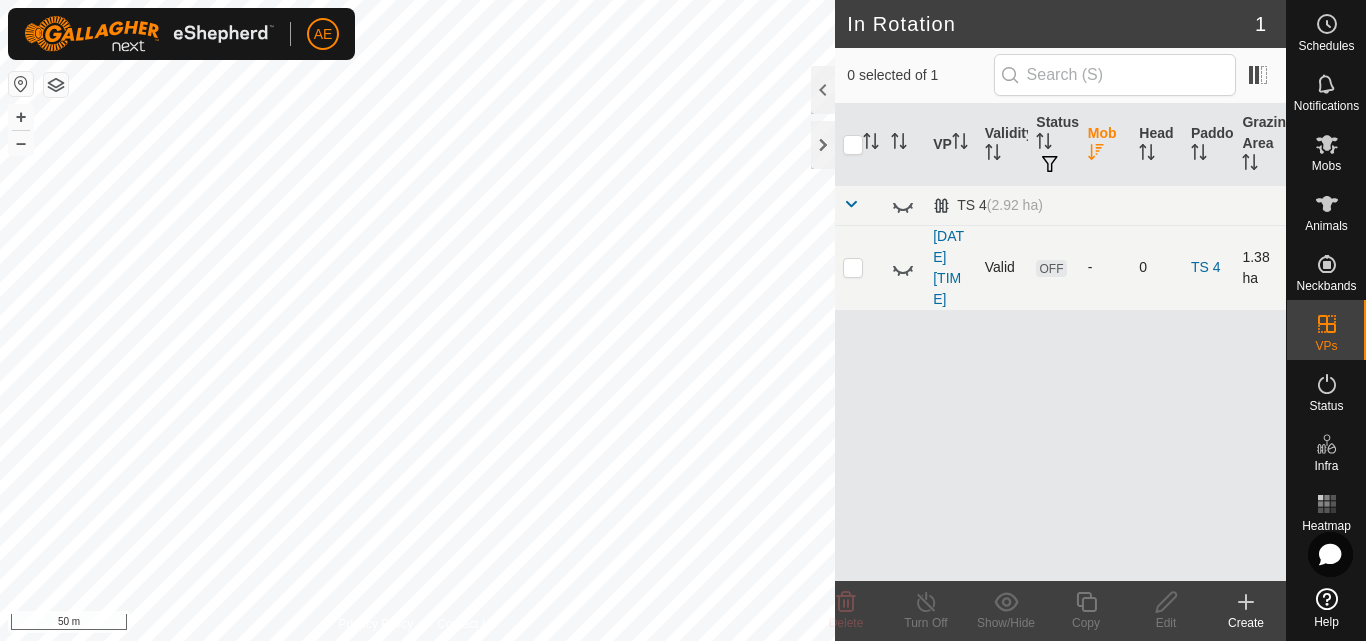 click 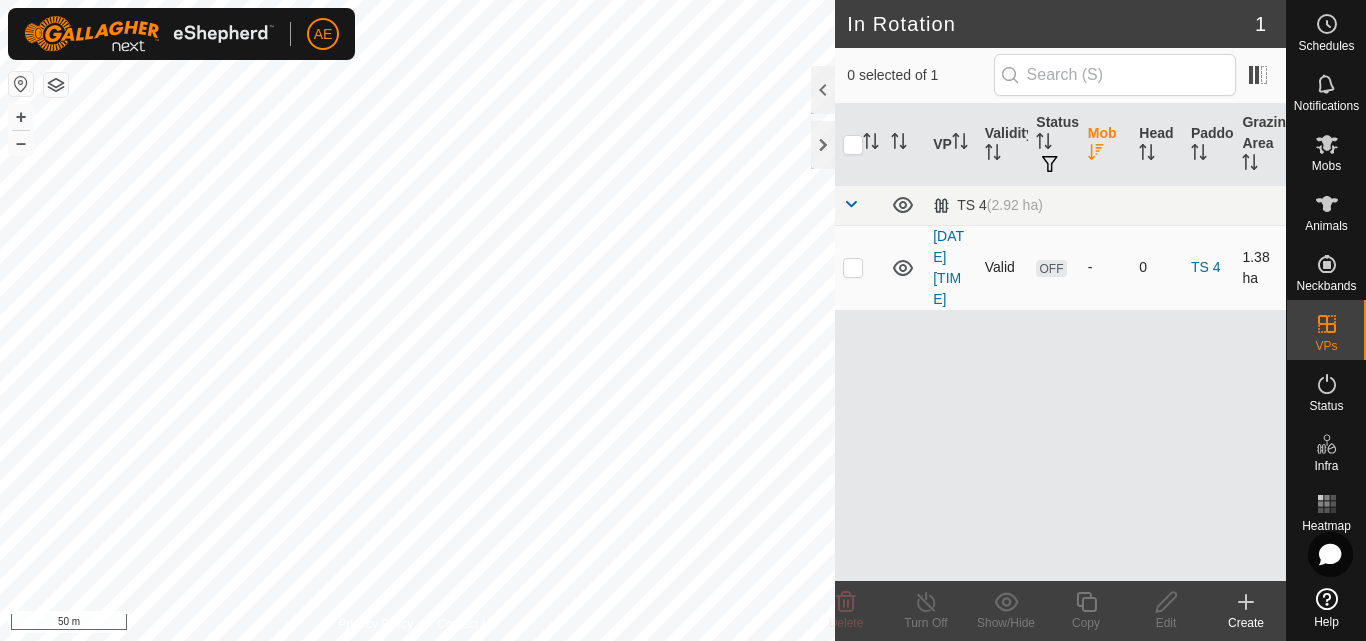 click 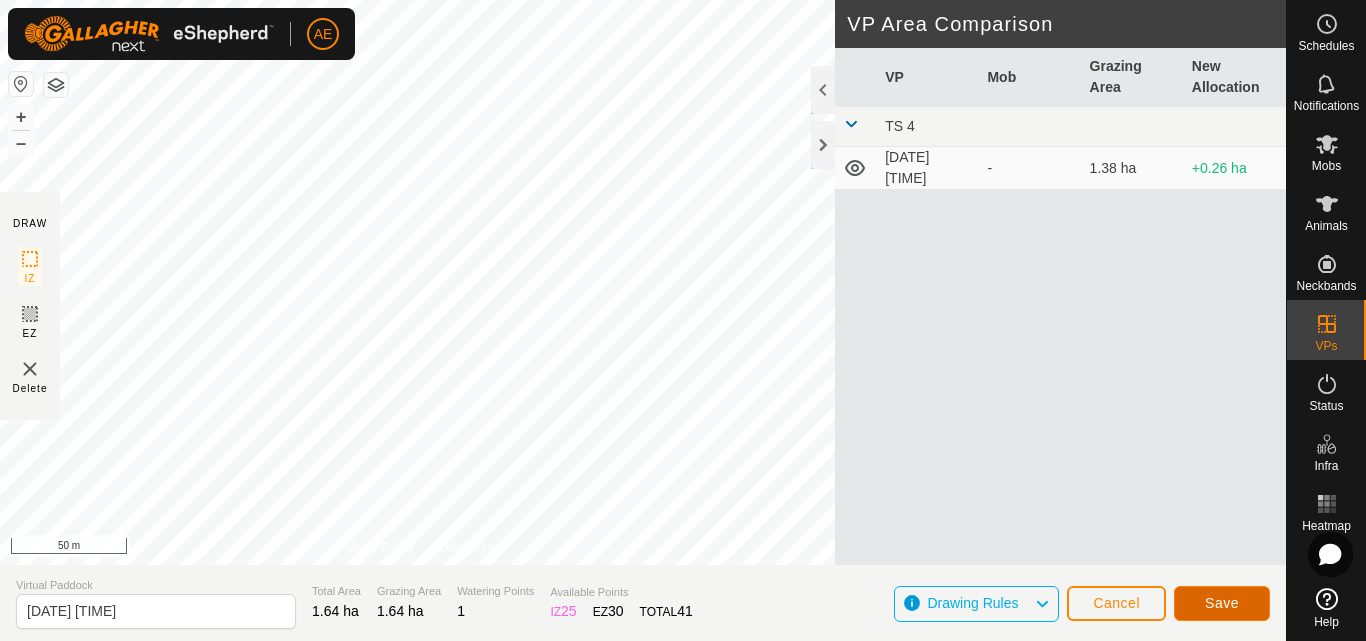 click on "Save" 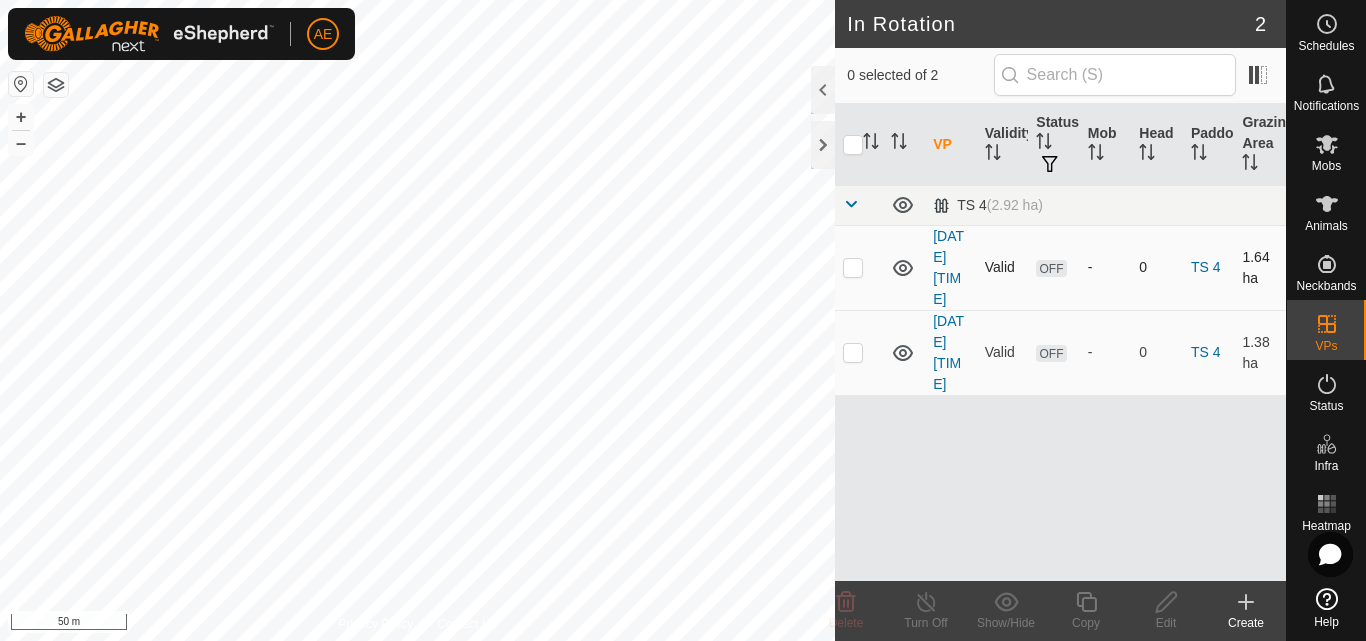 click on "[DATE] [TIME]" at bounding box center [951, 267] 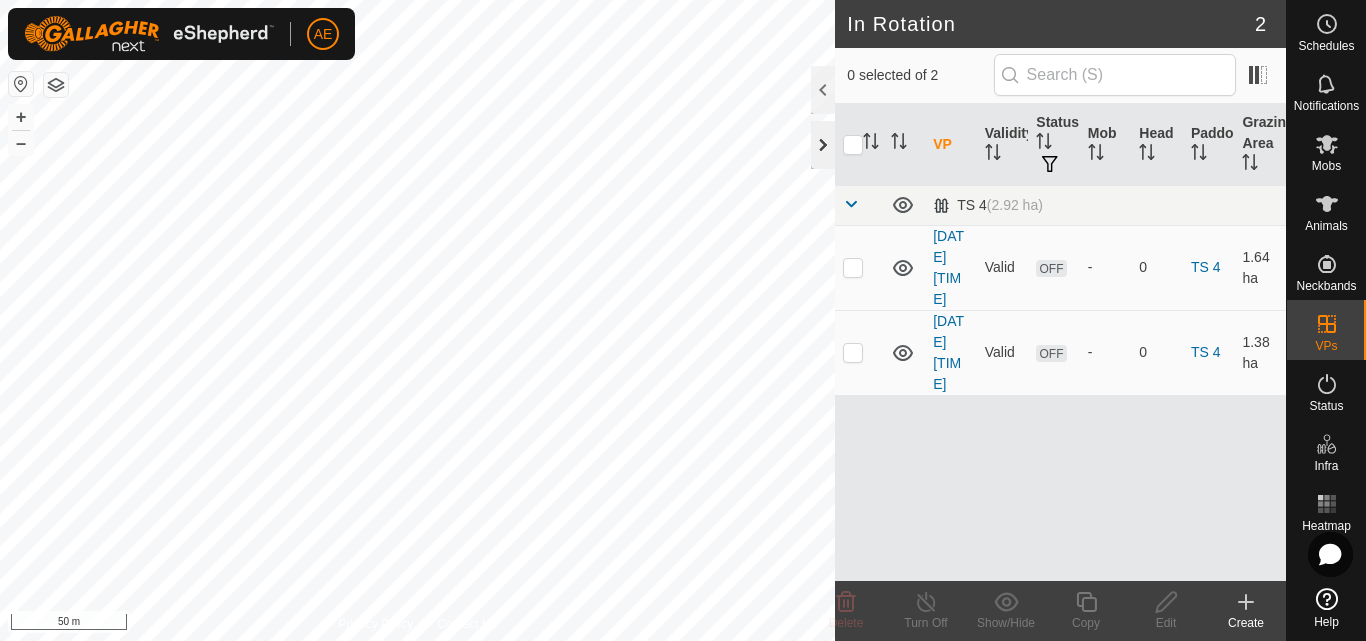 click 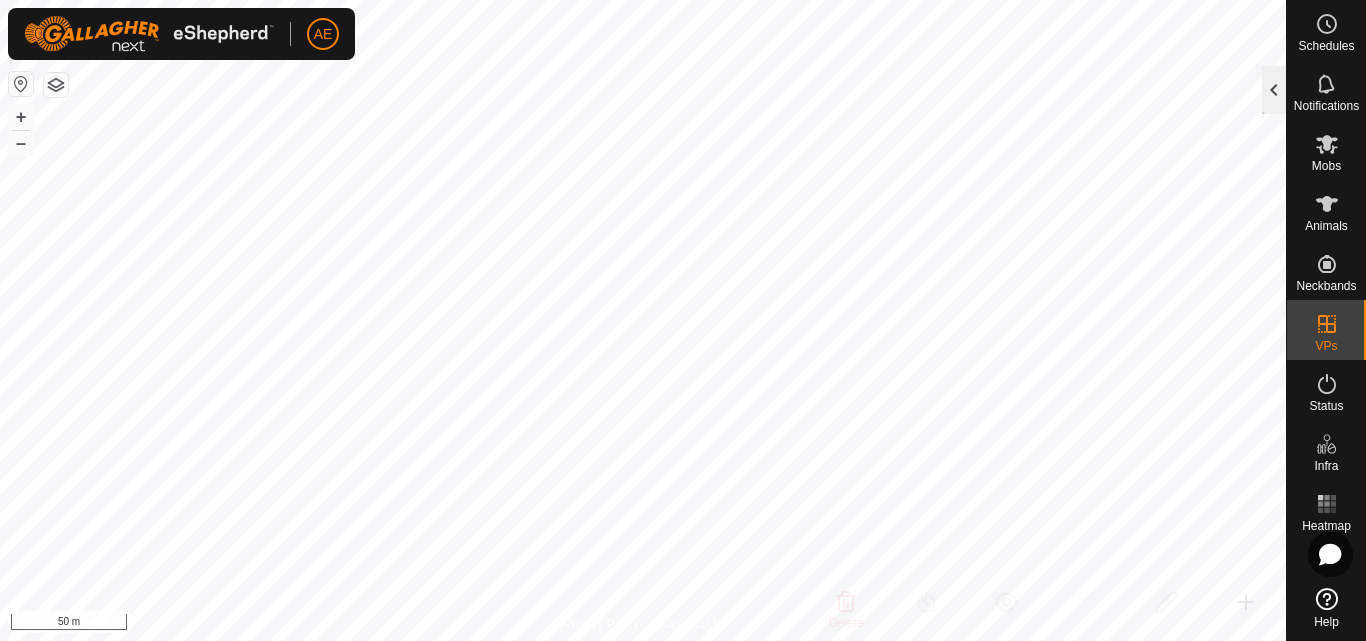click 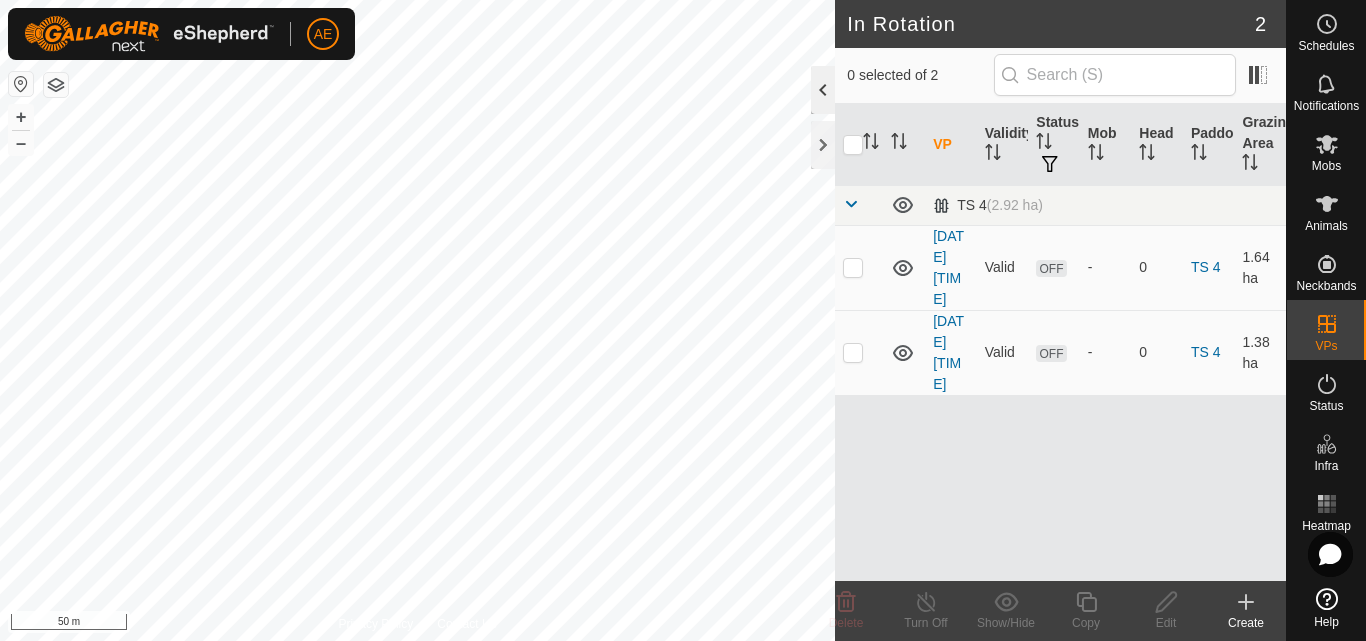click 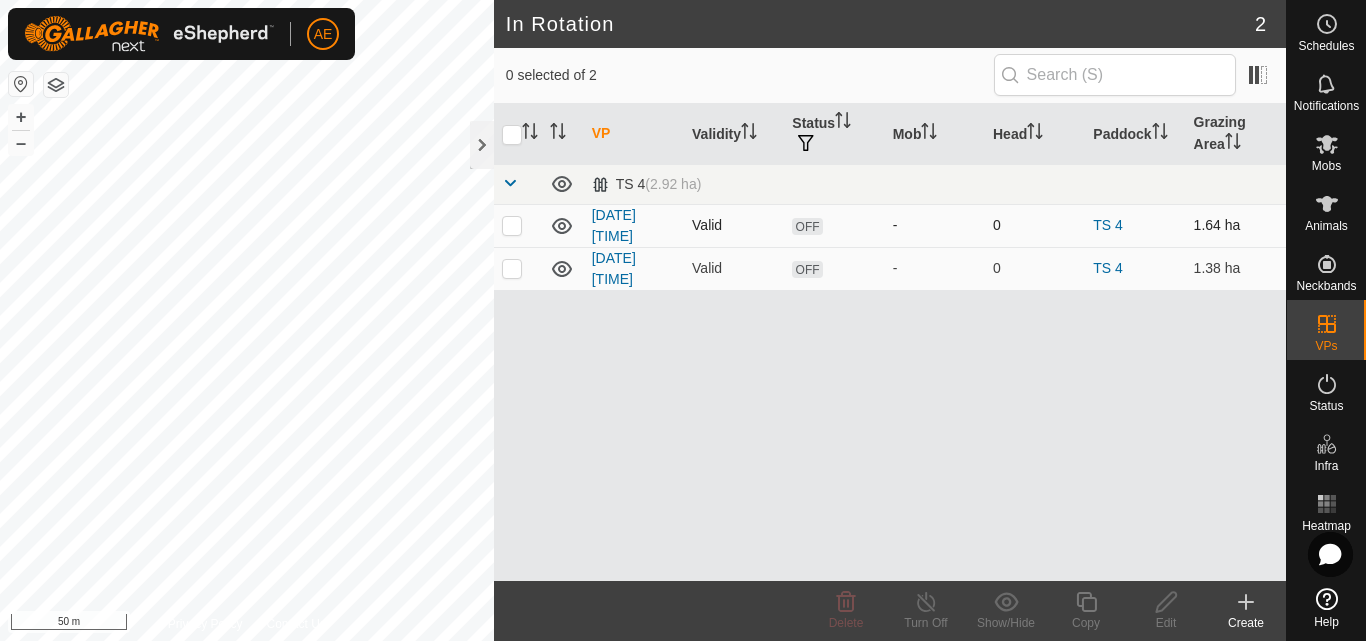 click at bounding box center (512, 225) 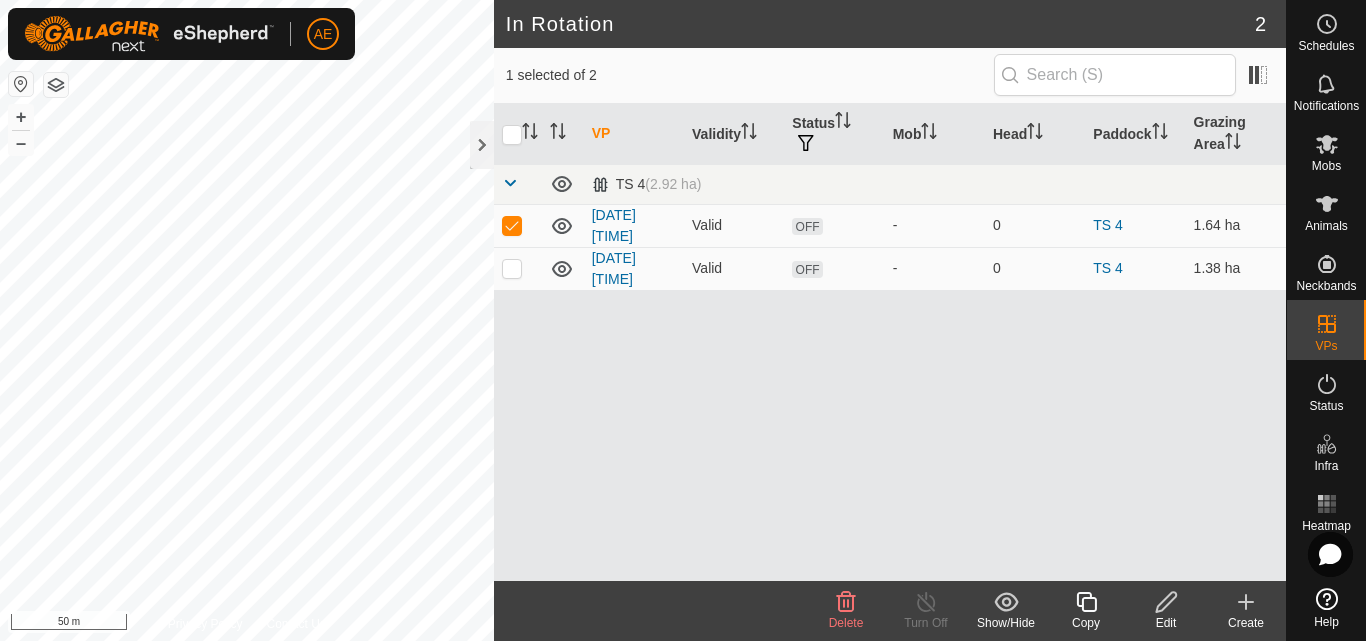 click 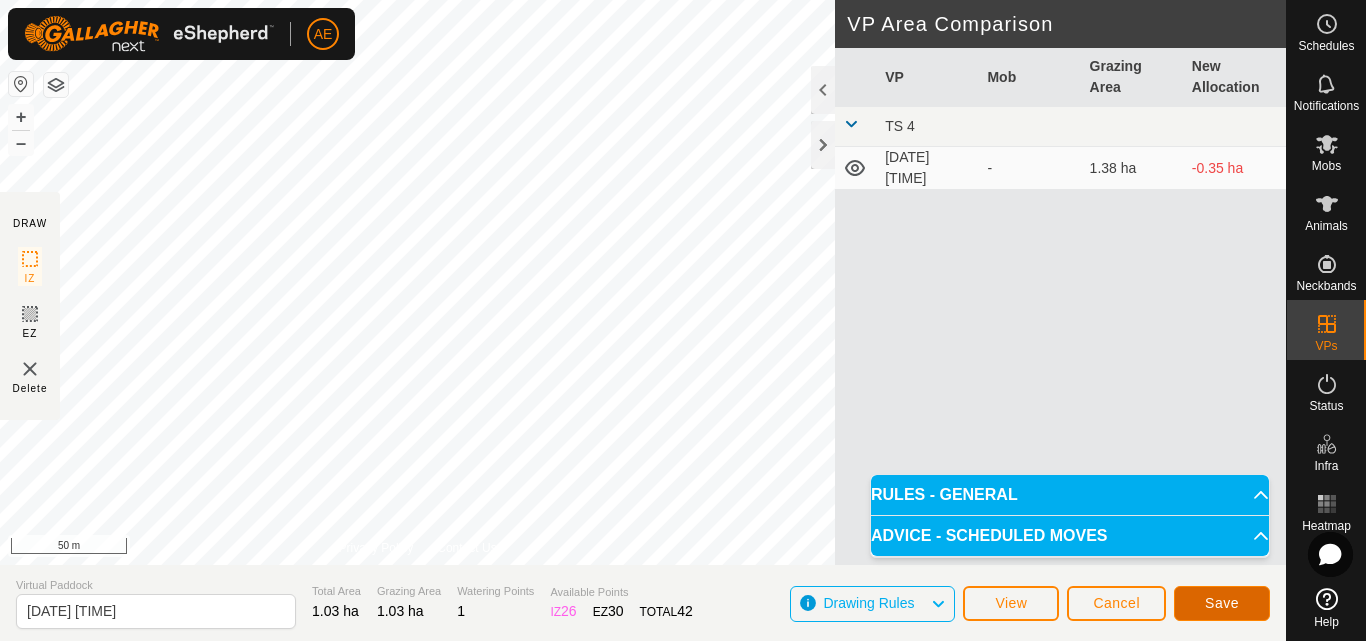 click on "Save" 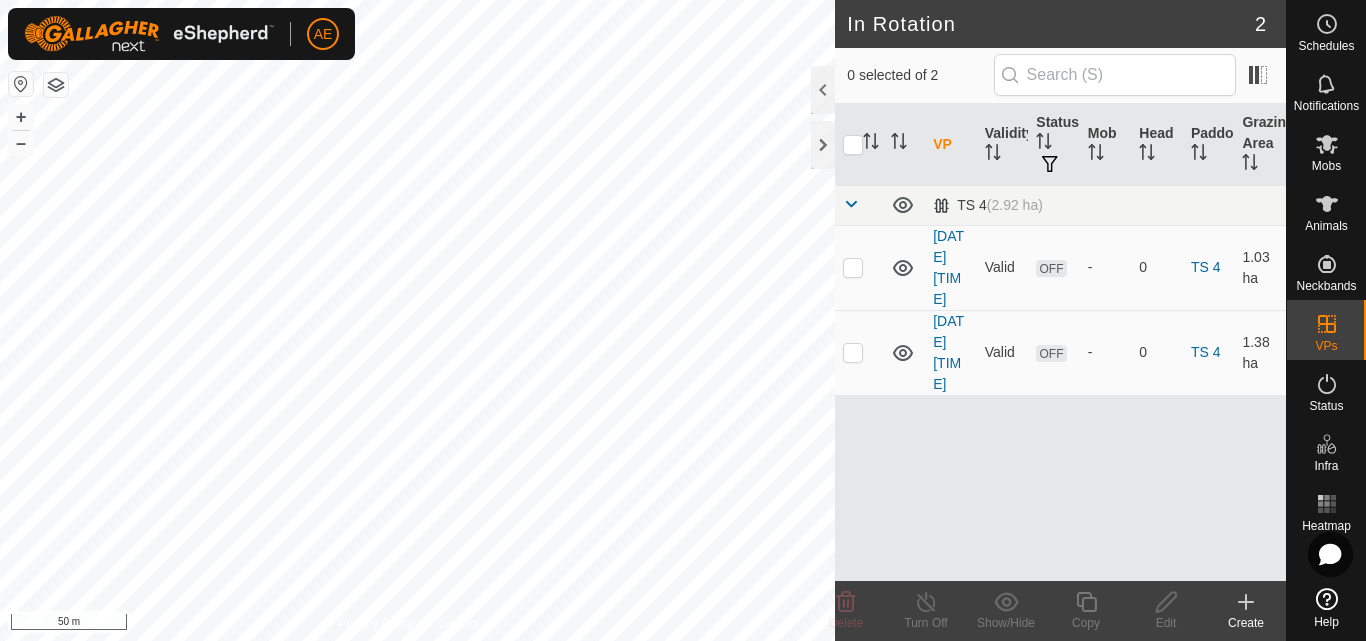 click 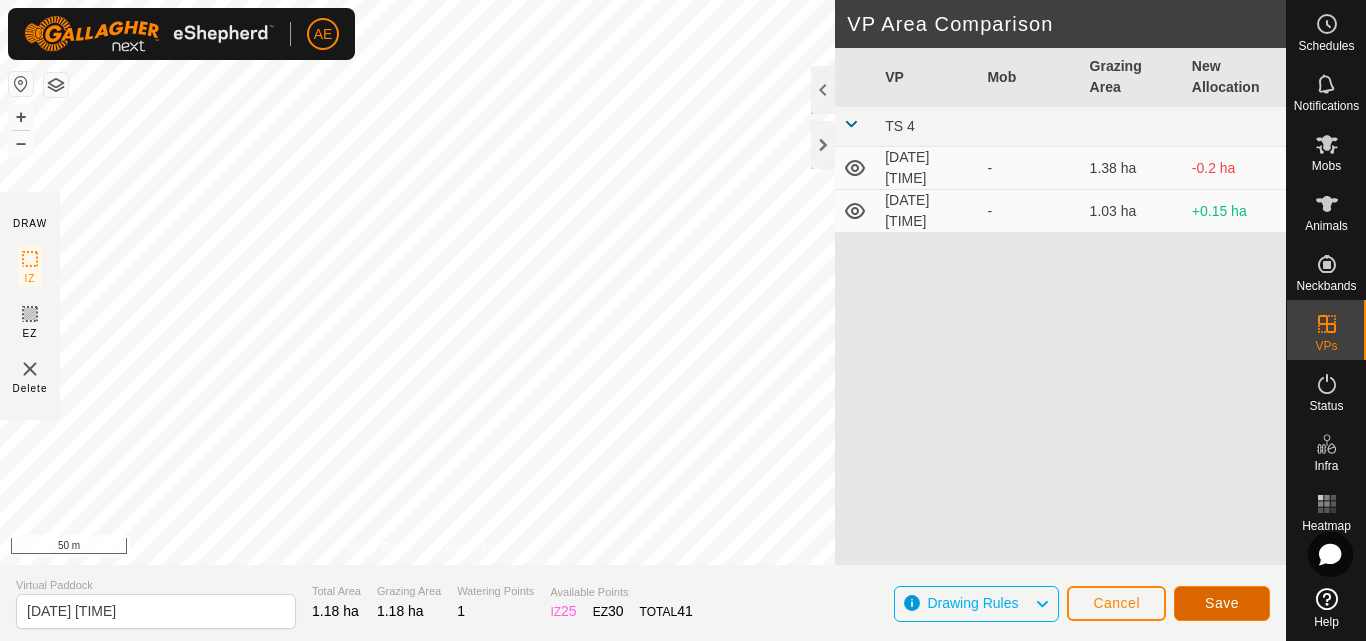 click on "Save" 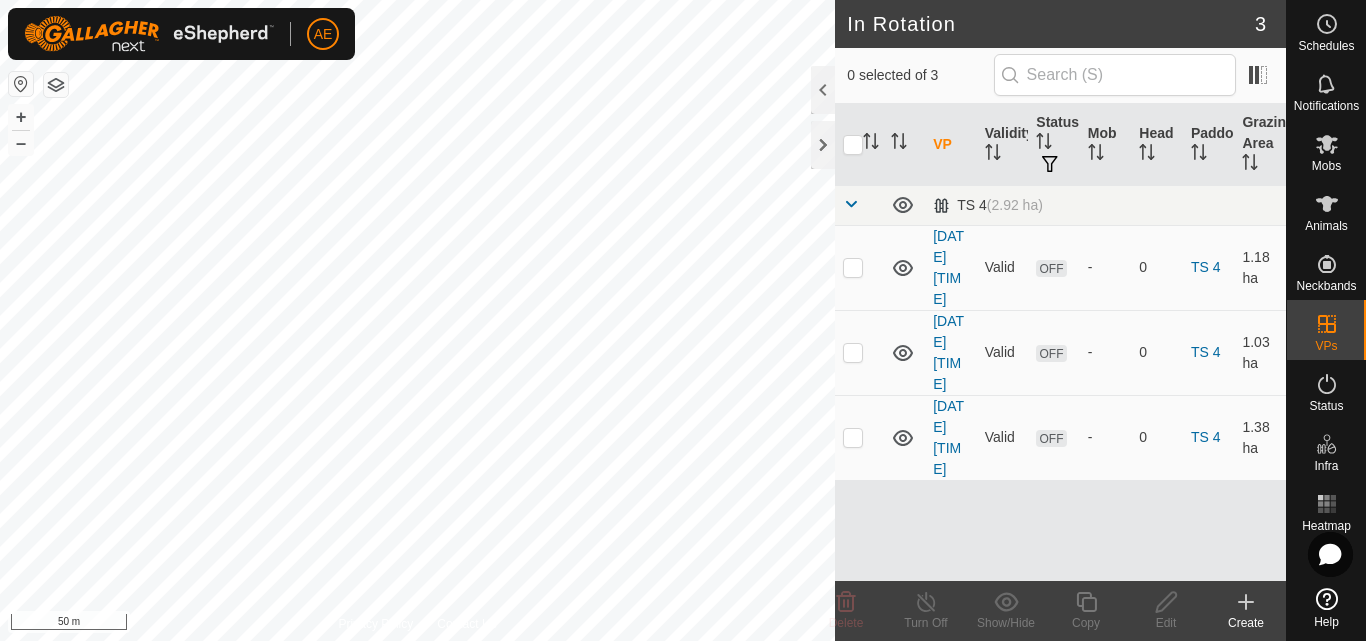 click 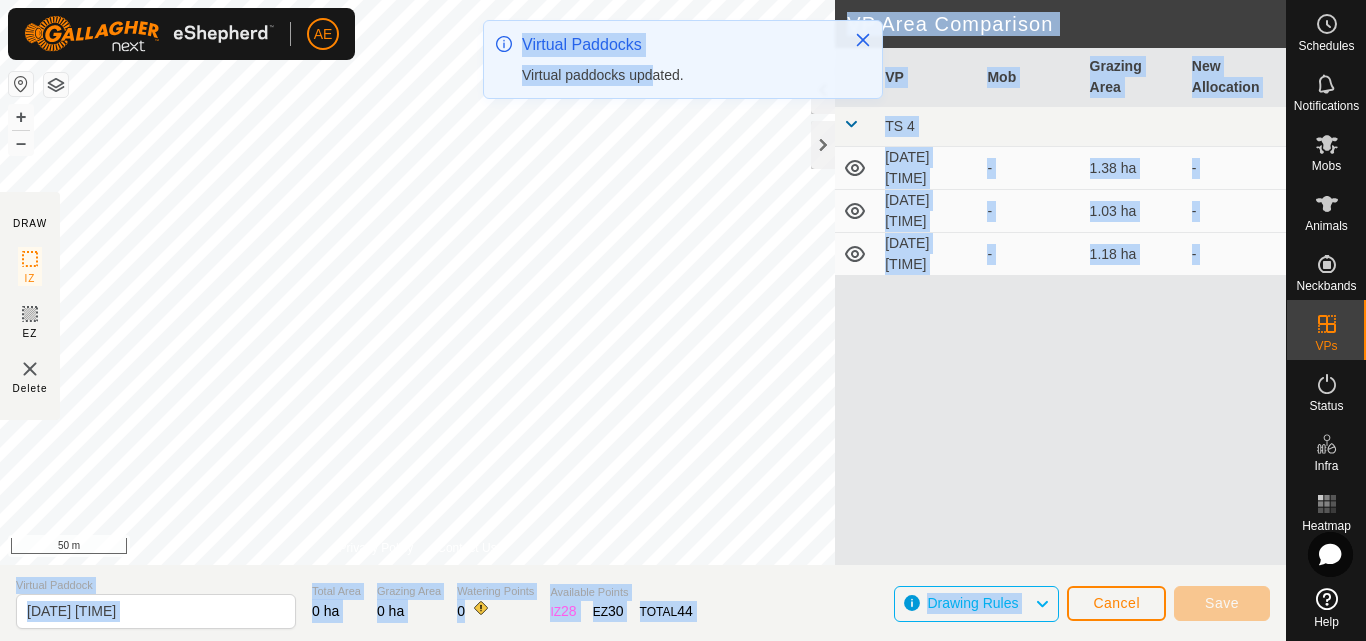 click on "AE Schedules Notifications Mobs Animals Neckbands VPs Status Infra Heatmap Help DRAW IZ EZ Delete Privacy Policy Contact Us + – ⇧ i 50 m VP Area Comparison     VP   Mob   Grazing Area   New Allocation  TS 4  [DATE] [TIME]  -  1.38 ha   -   [DATE] [TIME]  -  1.03 ha   -   [DATE] [TIME]  -  1.18 ha   -  Virtual Paddock [DATE] [TIME] Total Area 0 ha Grazing Area 0 ha Watering Points 0 Available Points  IZ   28  EZ  30  TOTAL   44 Drawing Rules Cancel Save  Virtual Paddocks  Virtual paddocks updated." 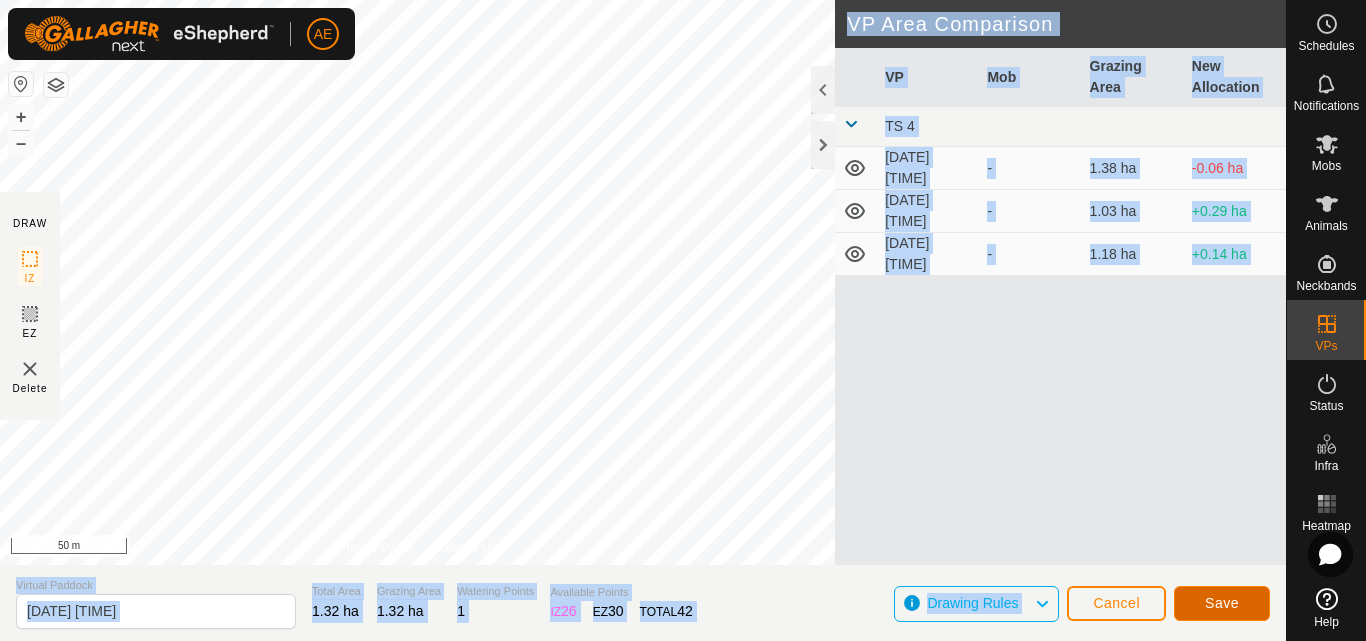 click on "Save" 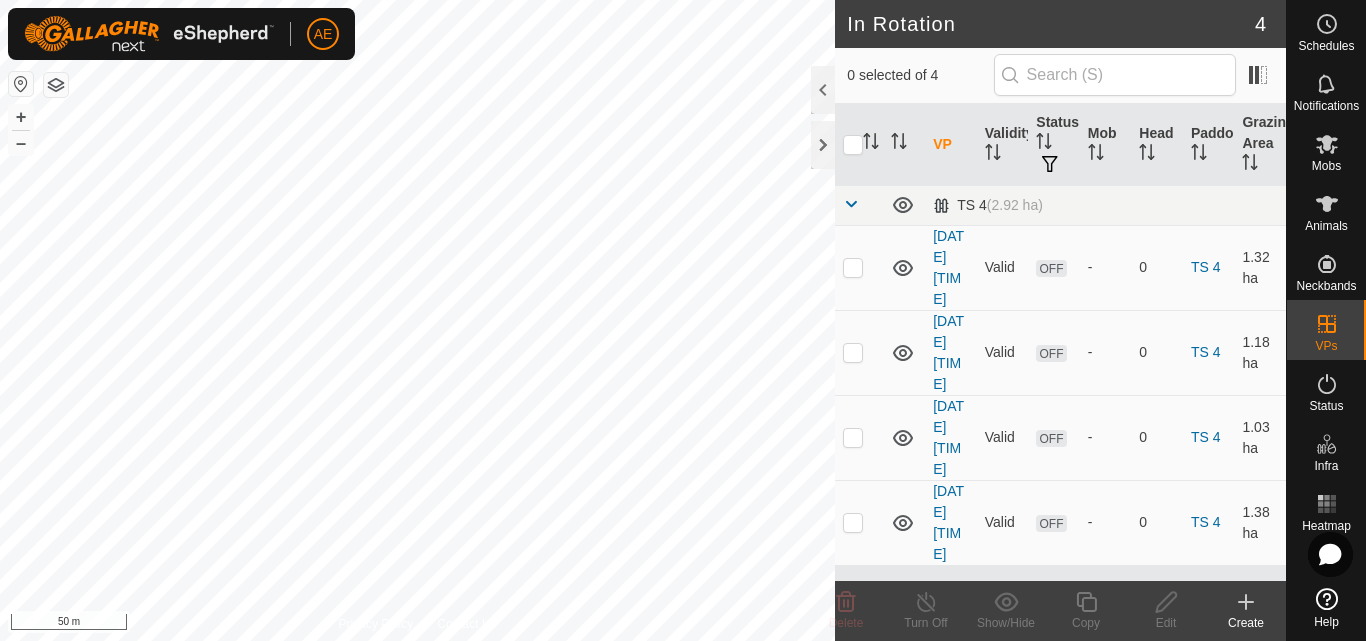 click 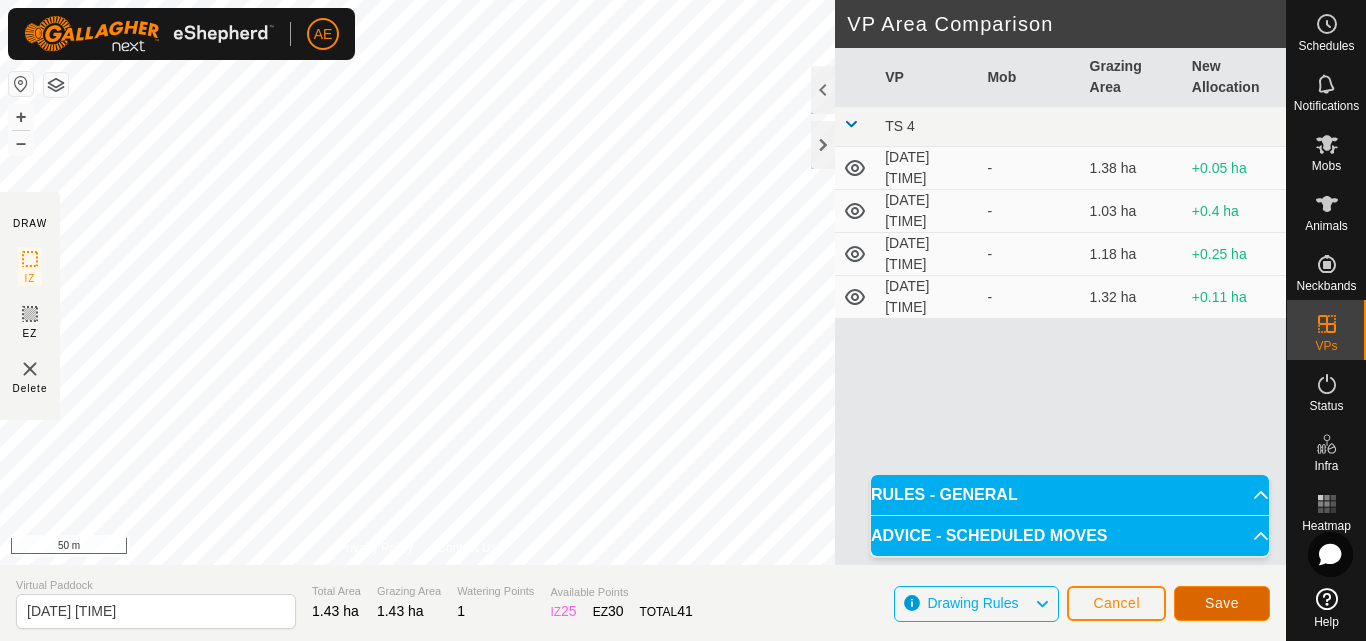 click on "Save" 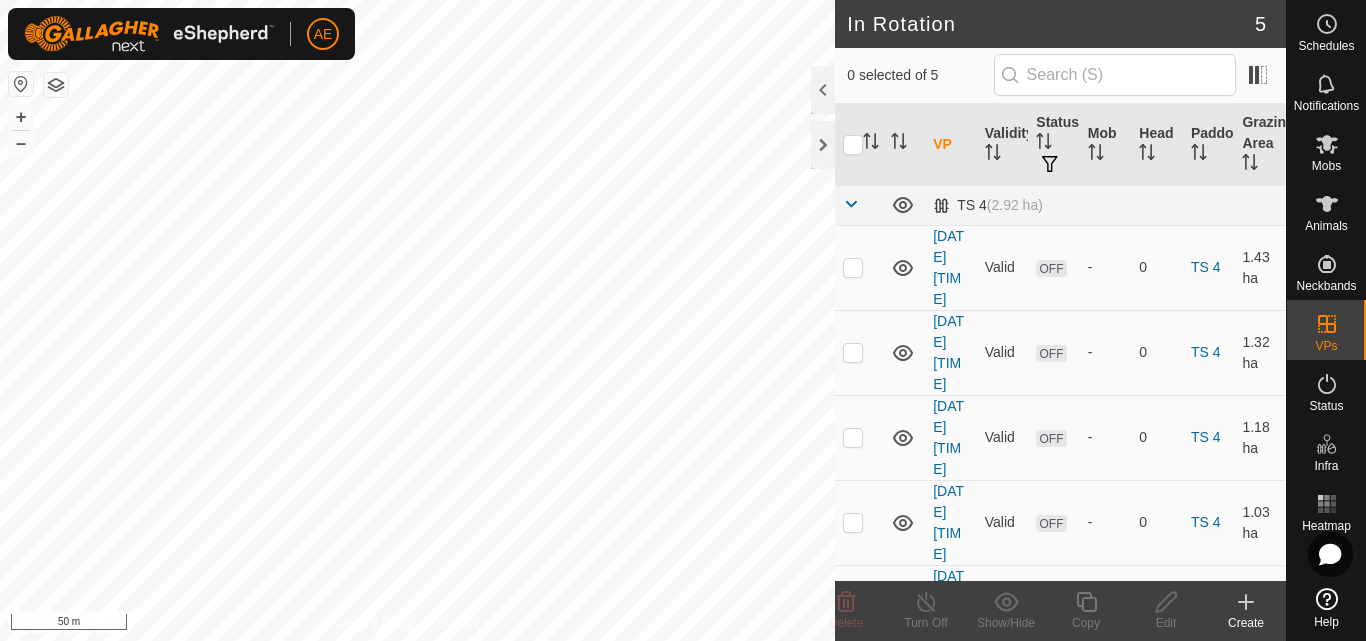 click 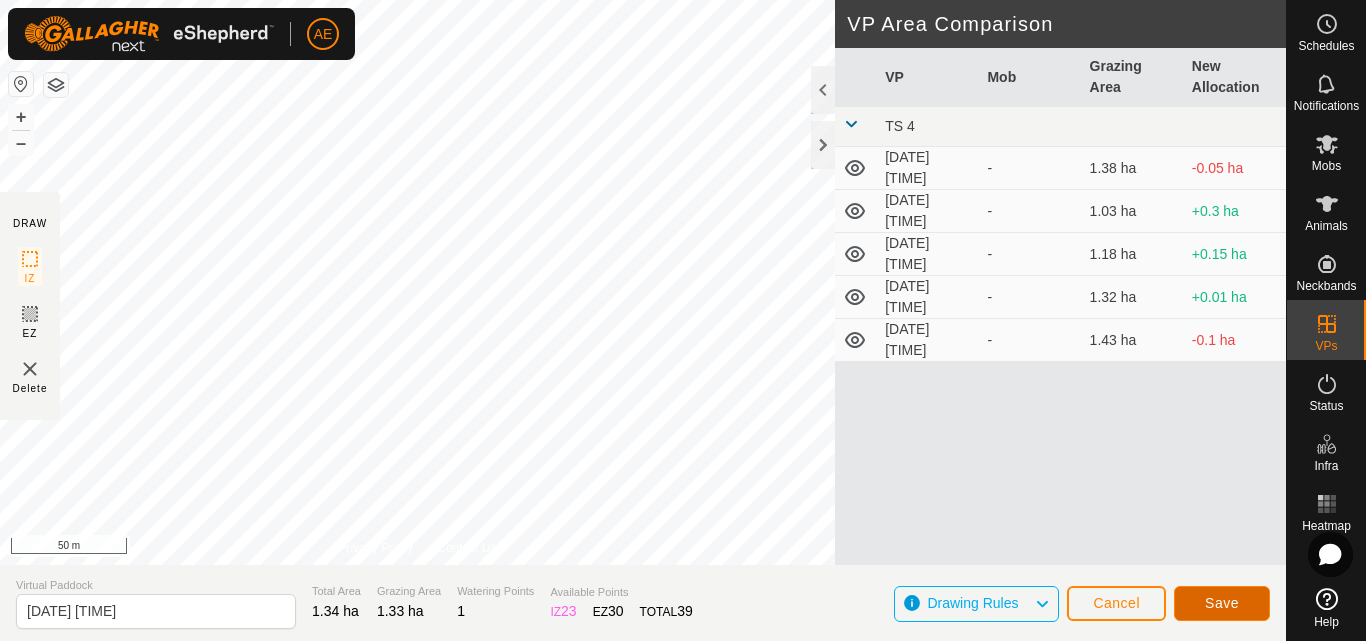 click on "Save" 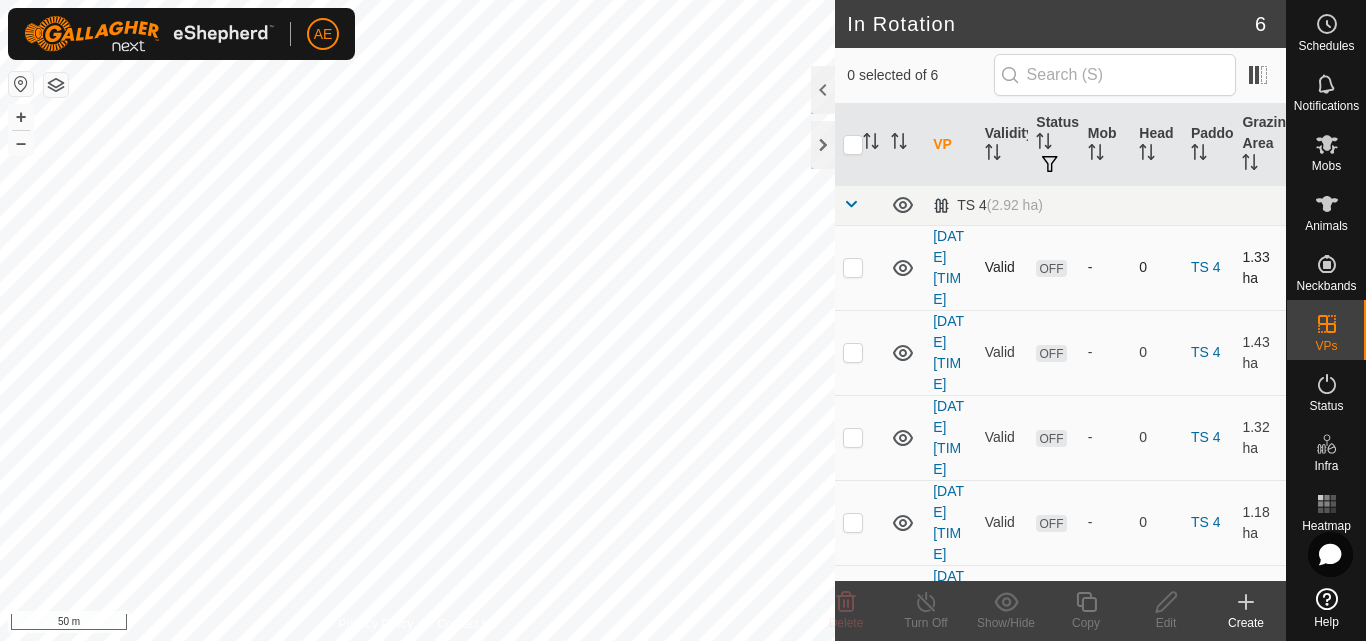 scroll, scrollTop: 281, scrollLeft: 0, axis: vertical 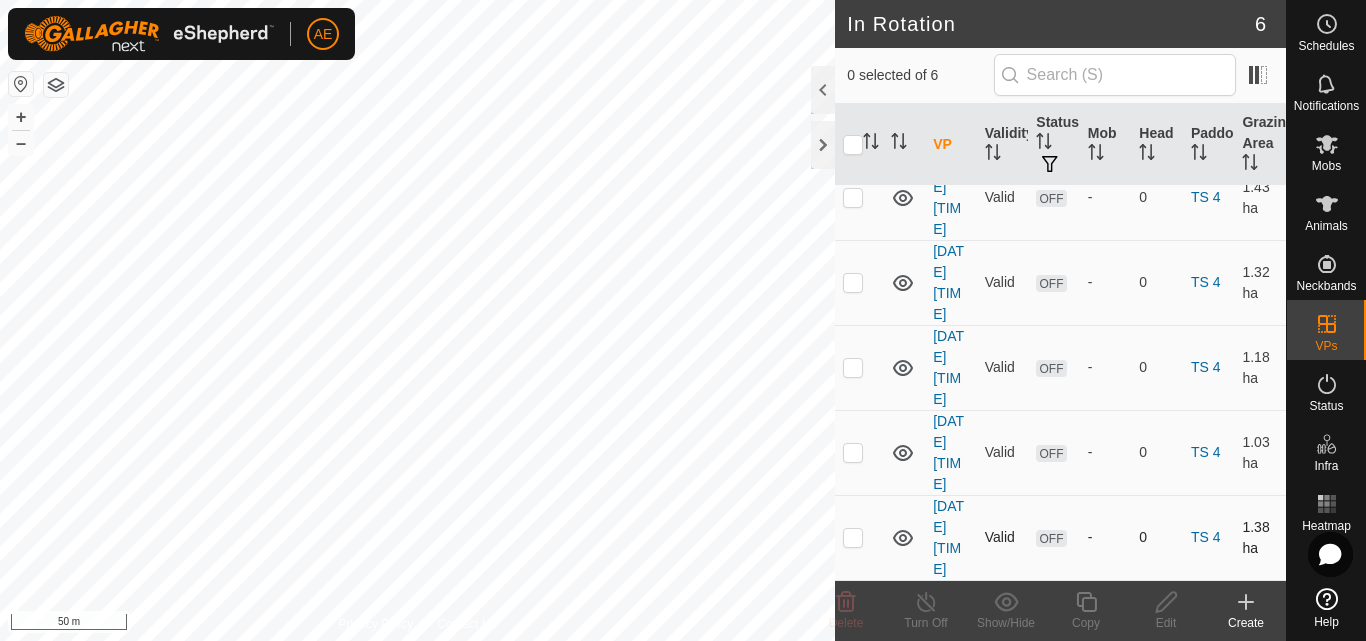 click at bounding box center (853, 537) 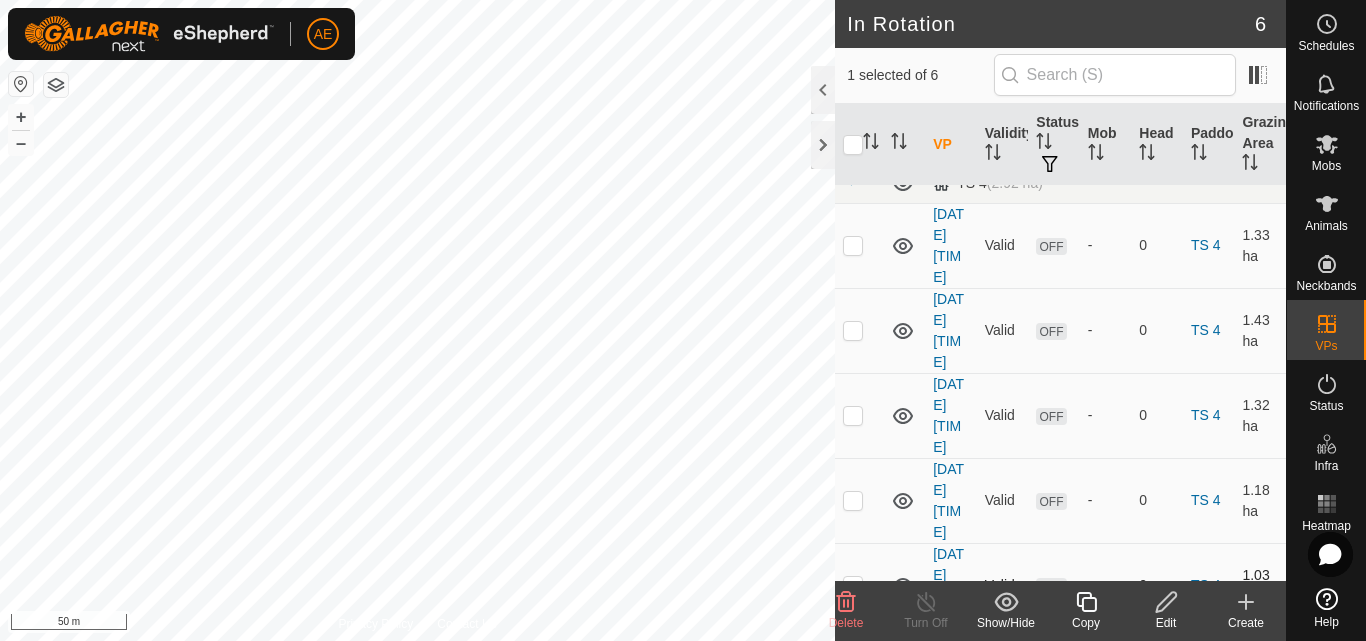 scroll, scrollTop: 0, scrollLeft: 0, axis: both 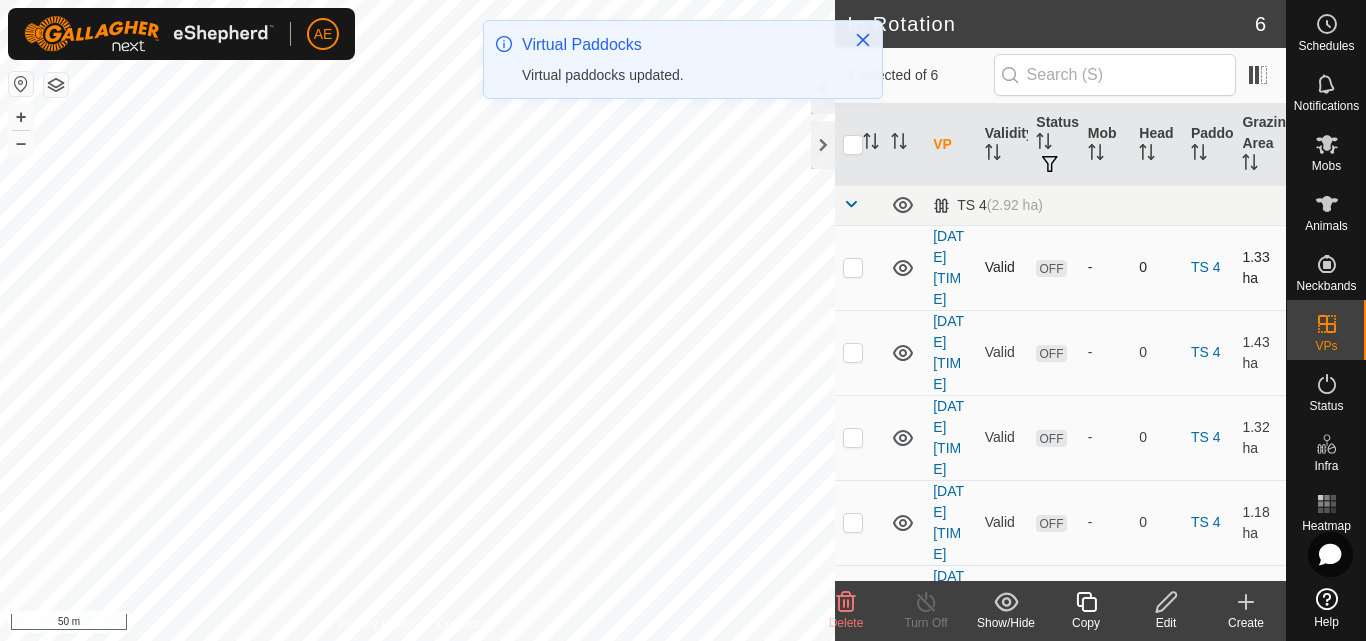 click at bounding box center [853, 267] 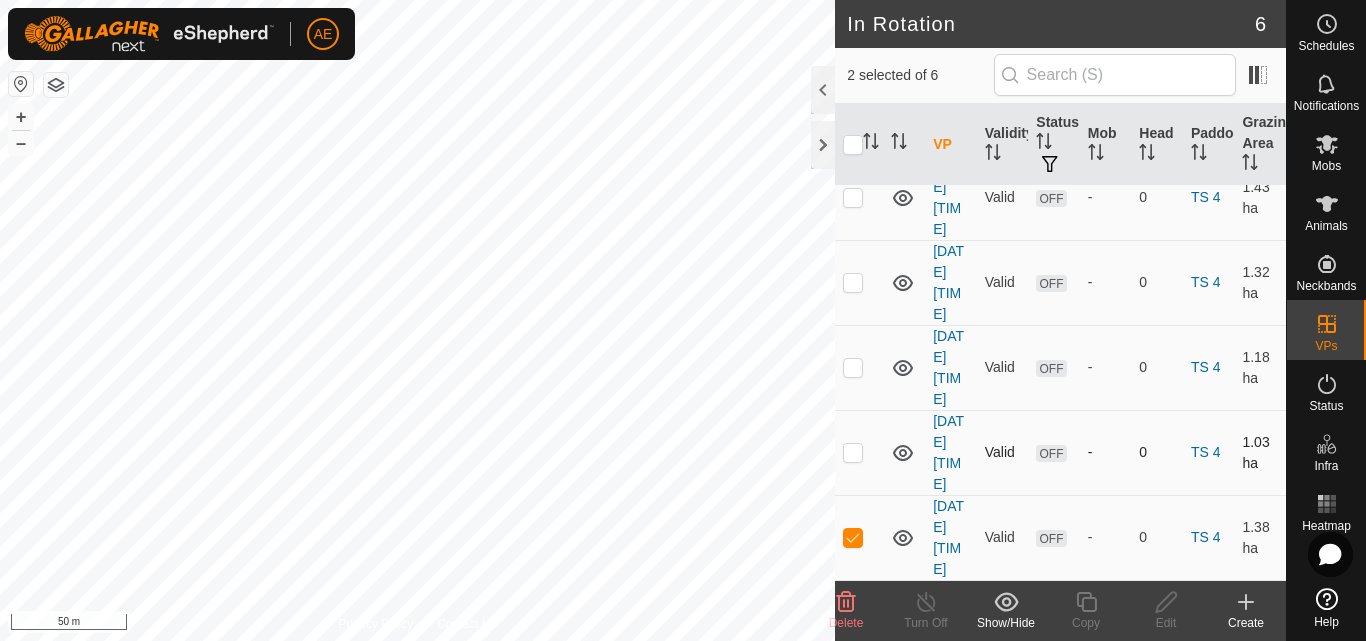 scroll, scrollTop: 281, scrollLeft: 0, axis: vertical 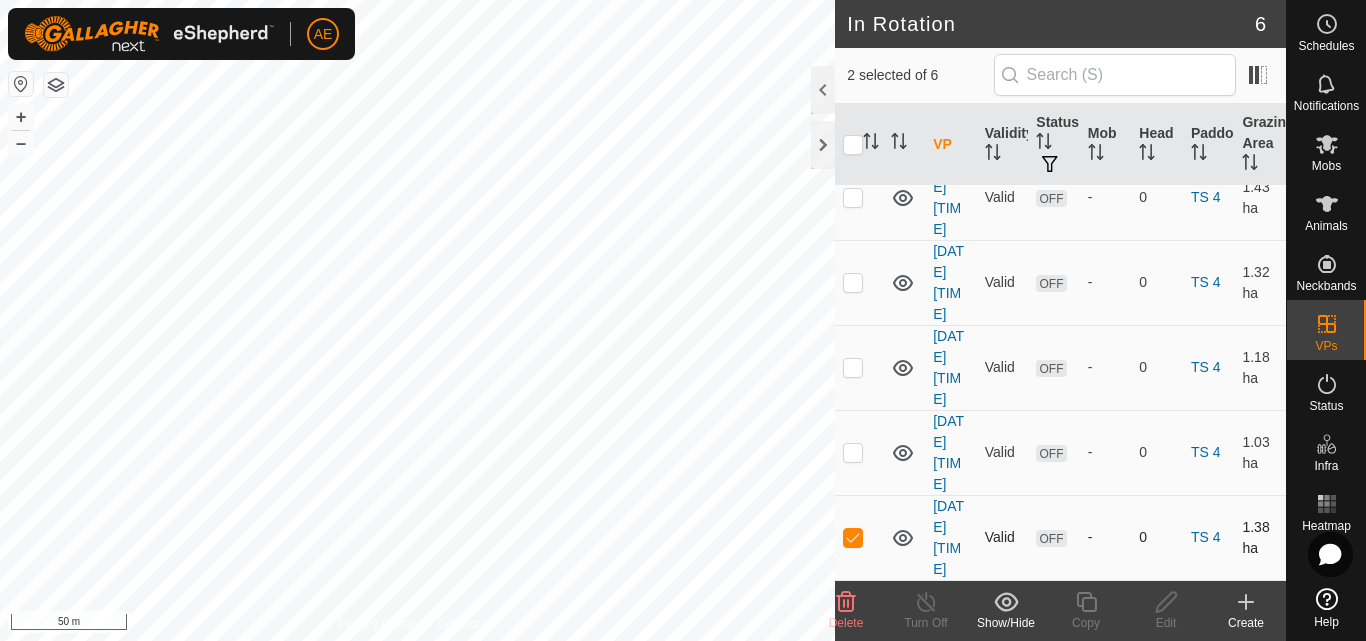 click at bounding box center (853, 537) 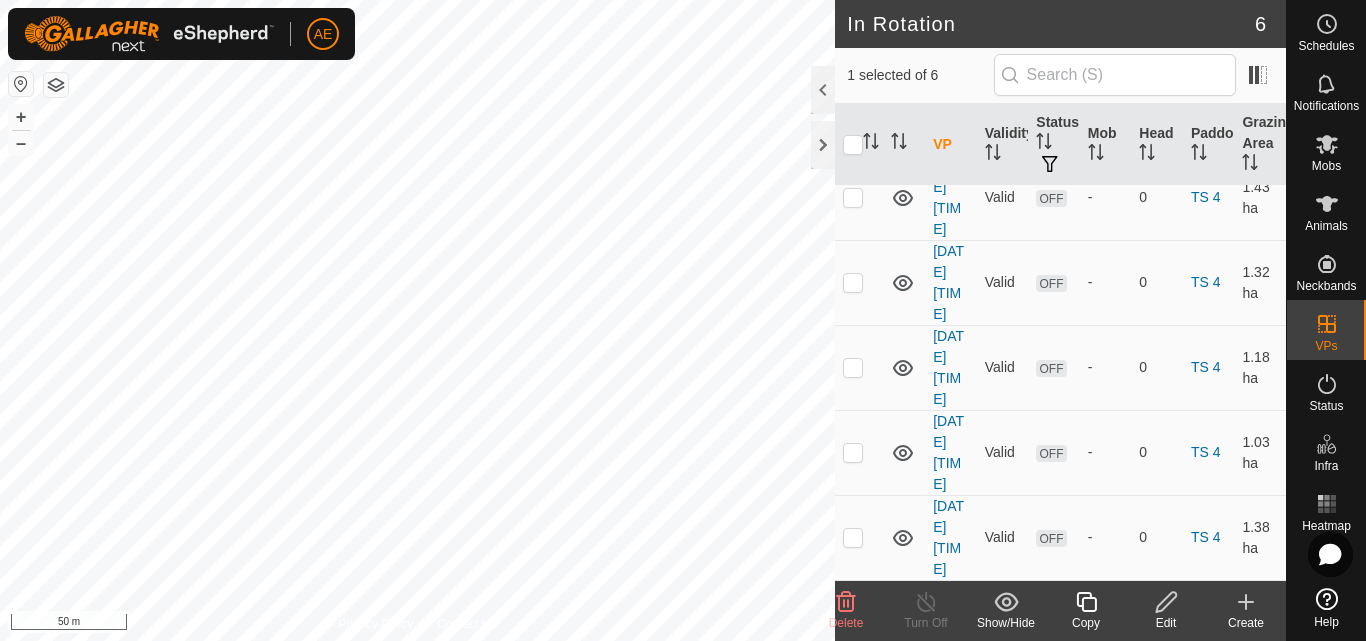 click 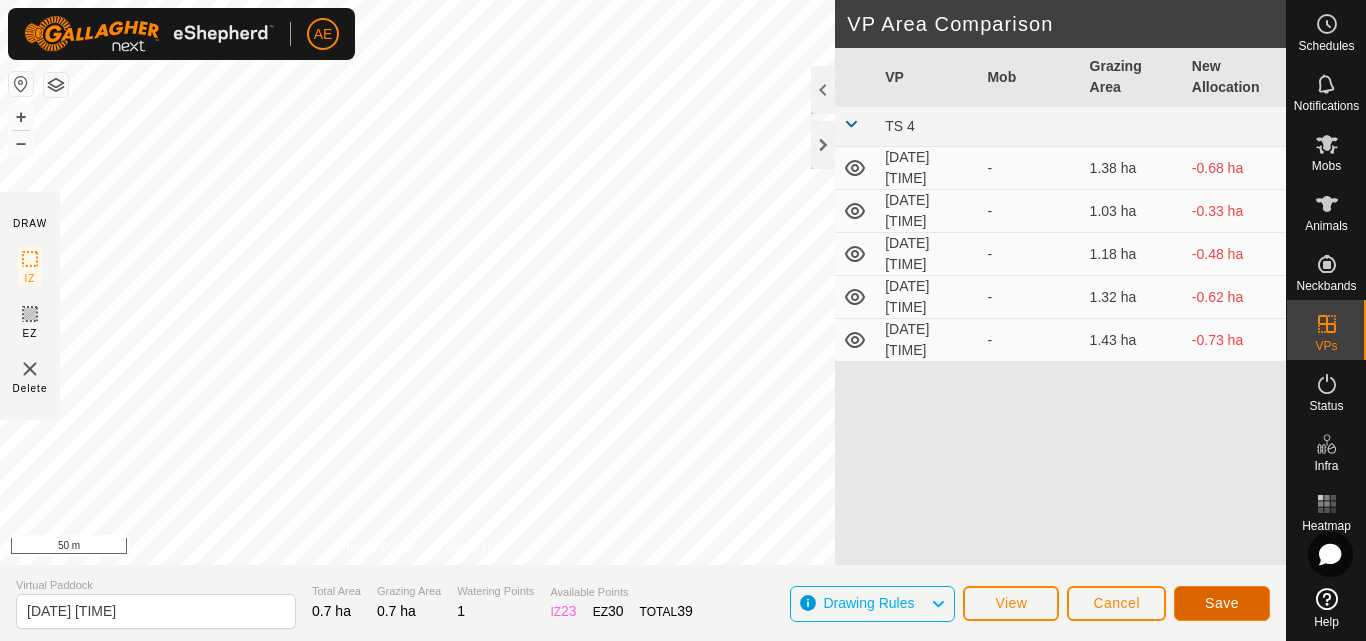 click on "Save" 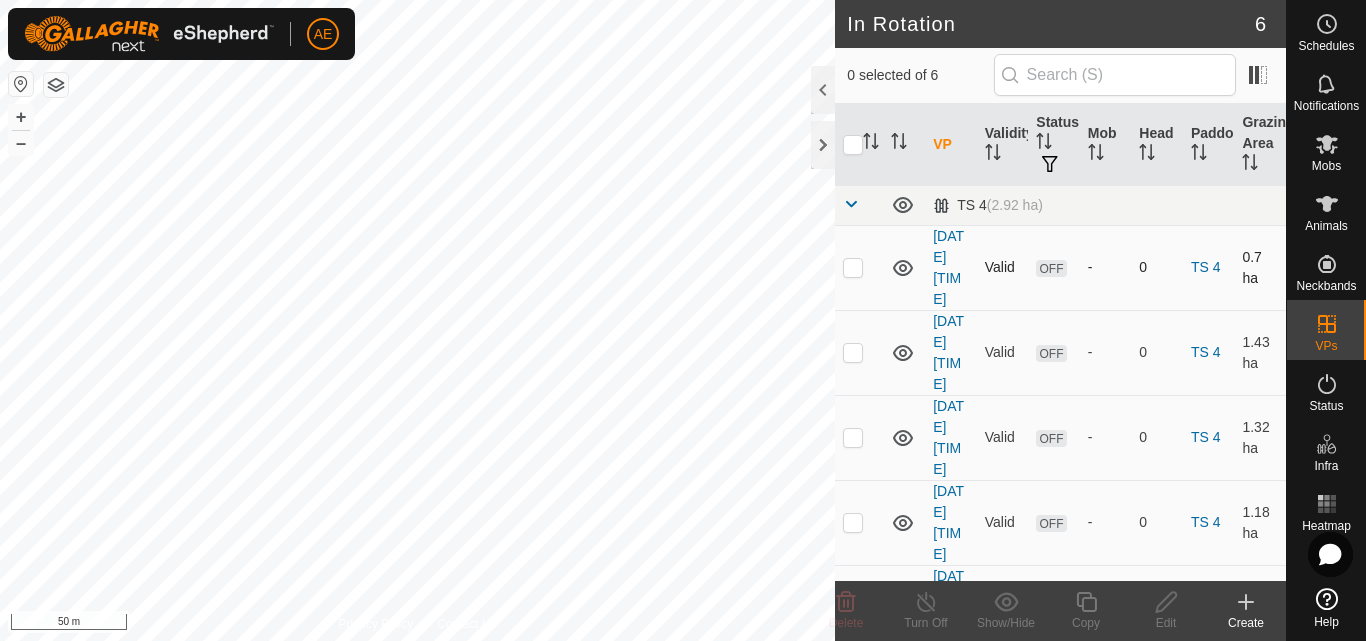 click at bounding box center [853, 267] 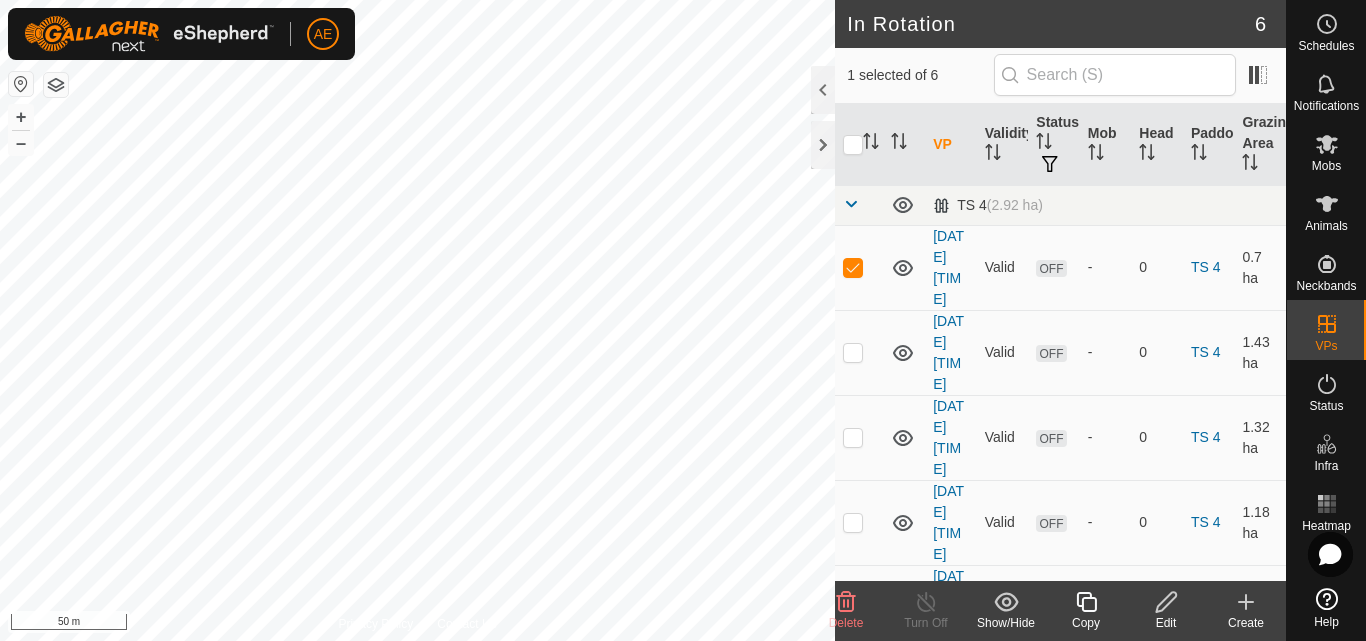 click 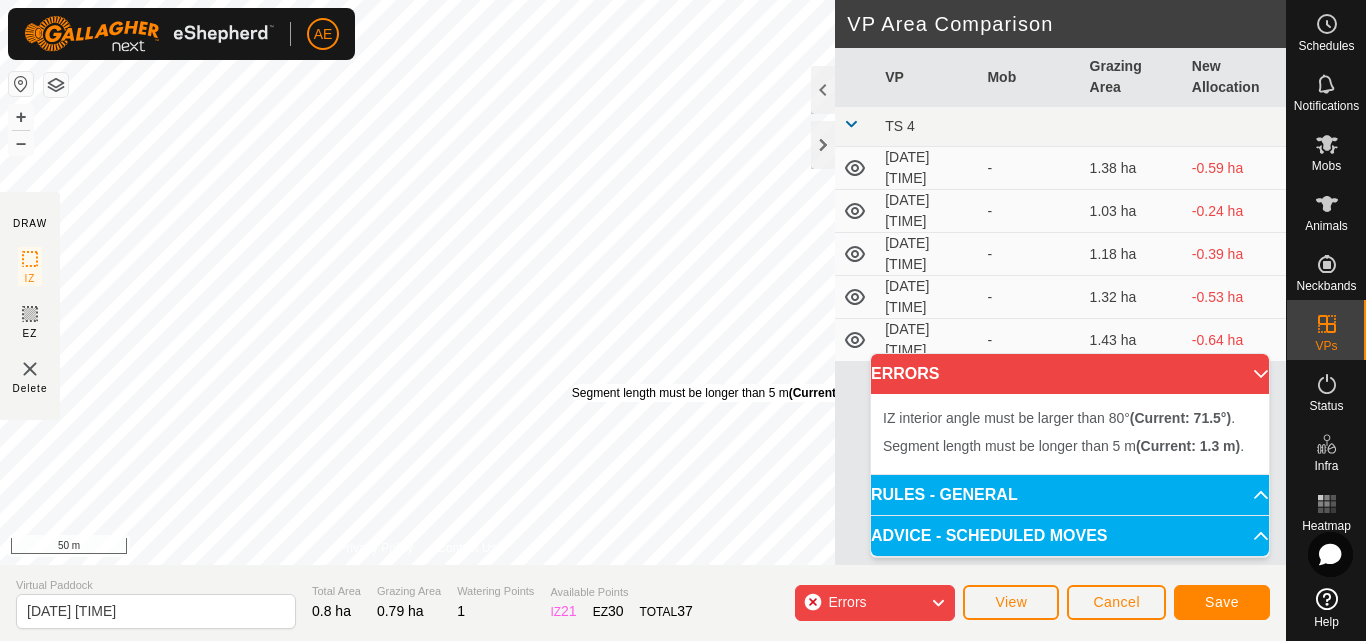 click on "Segment length must be longer than 5 m  (Current: 1.3 m) ." at bounding box center (726, 393) 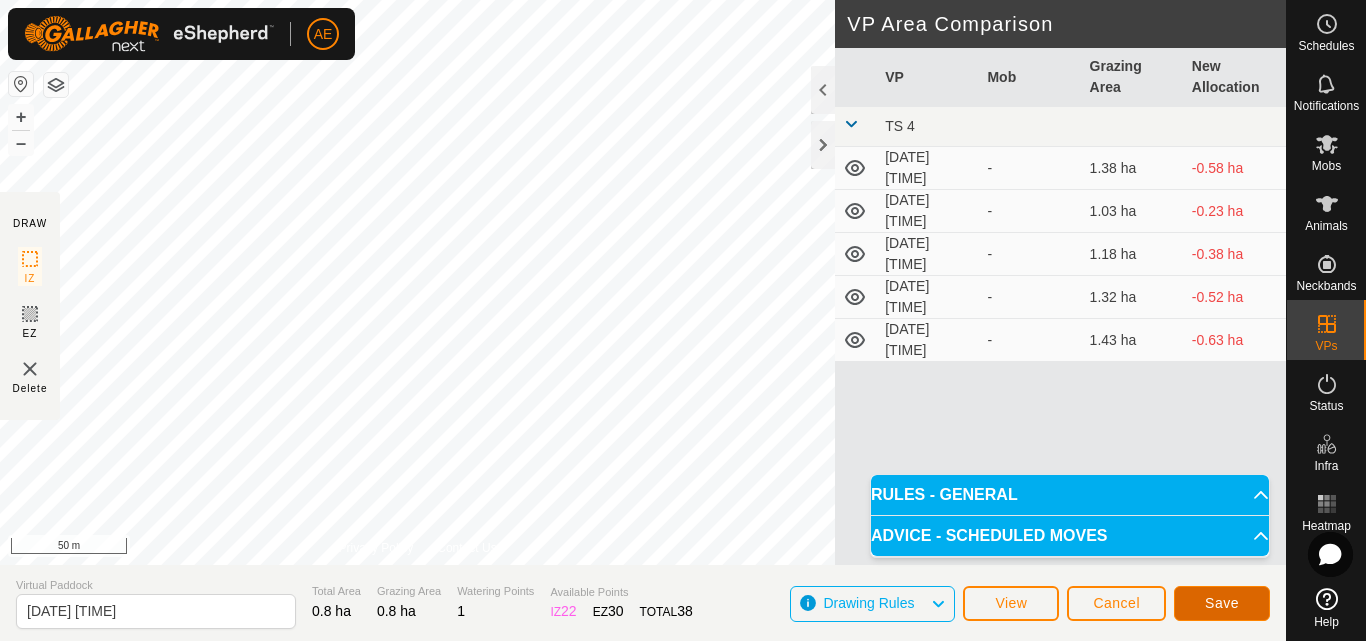 click on "Save" 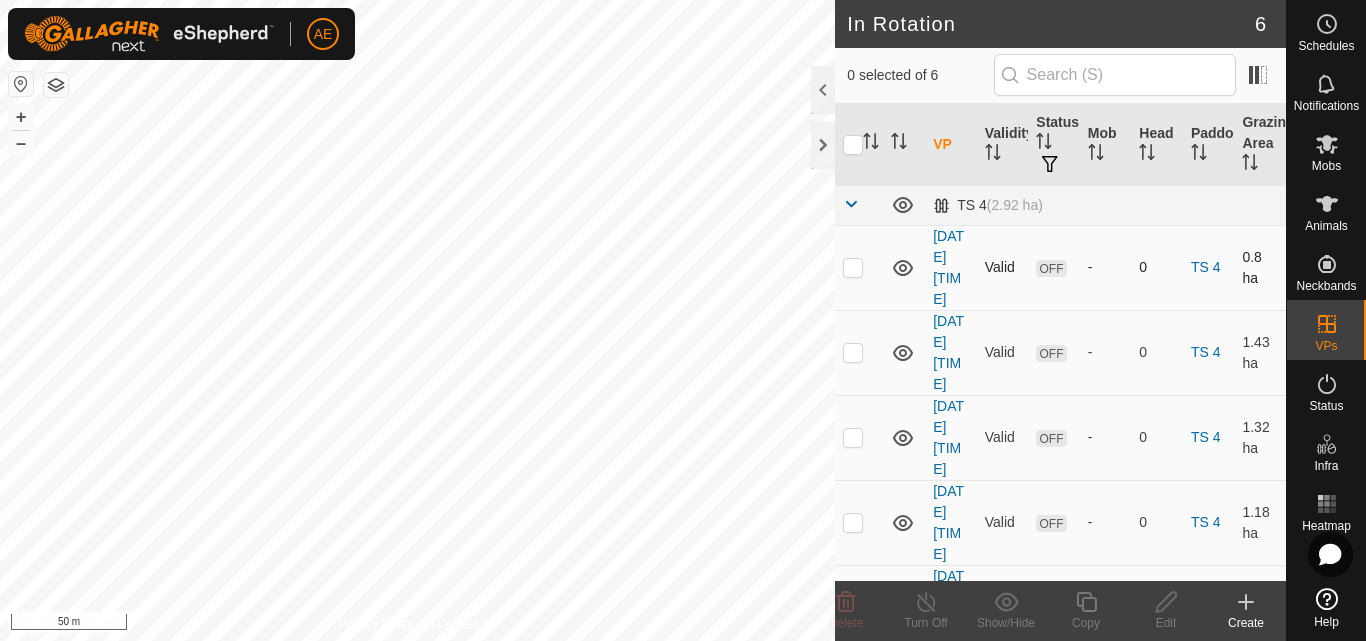 click at bounding box center (853, 267) 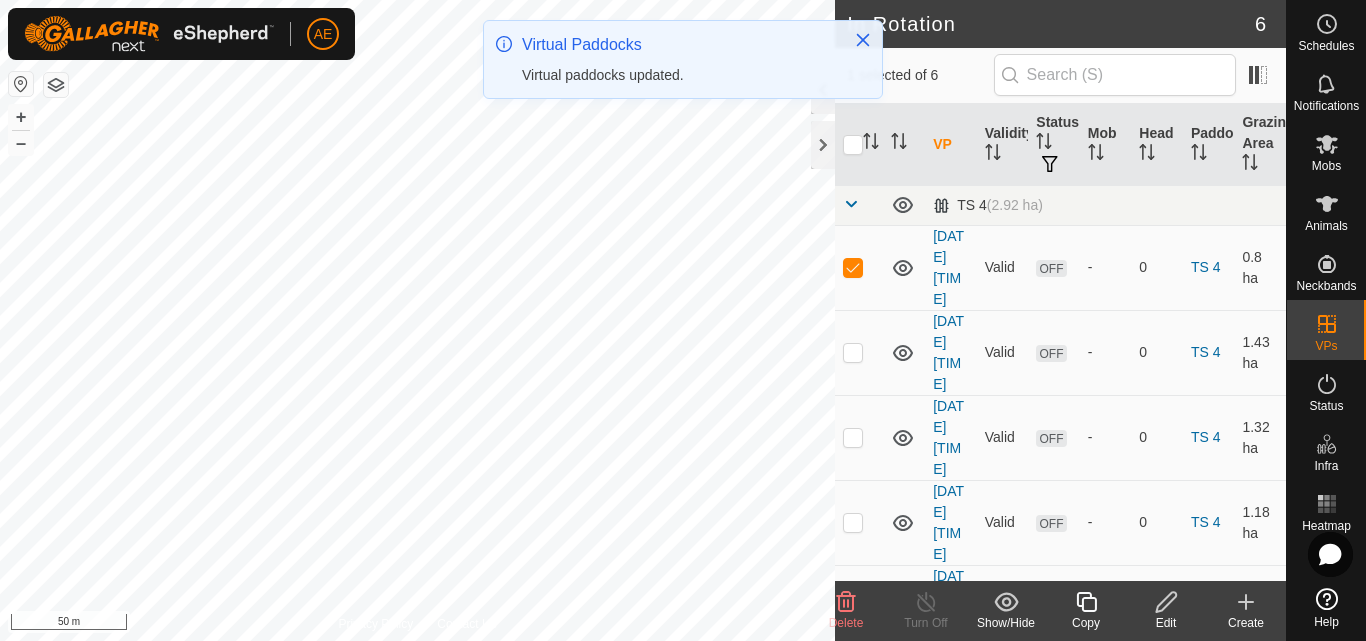 click at bounding box center [853, 352] 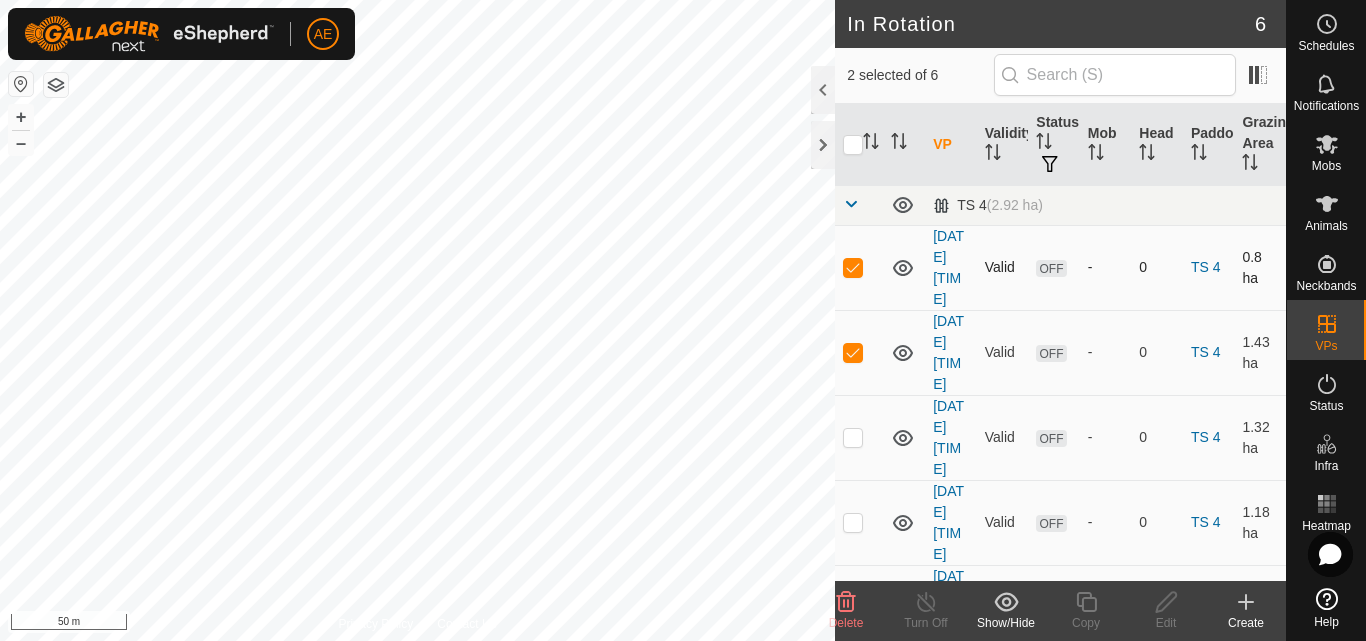 click at bounding box center (853, 267) 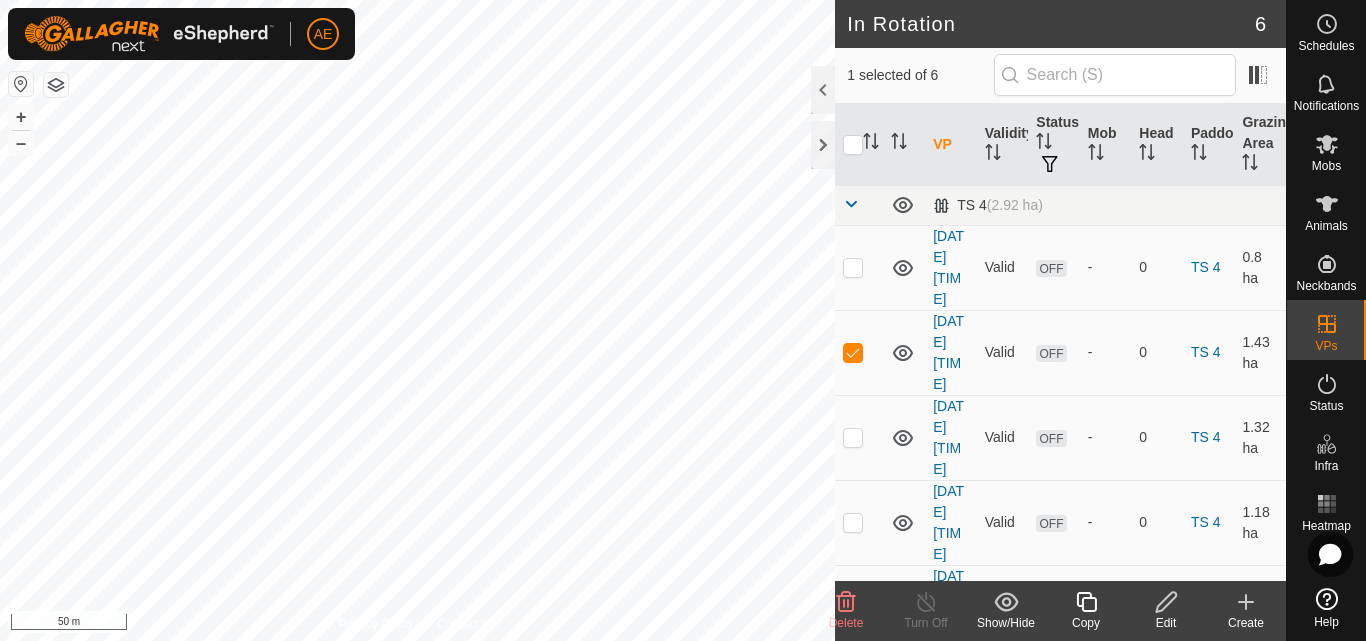 click 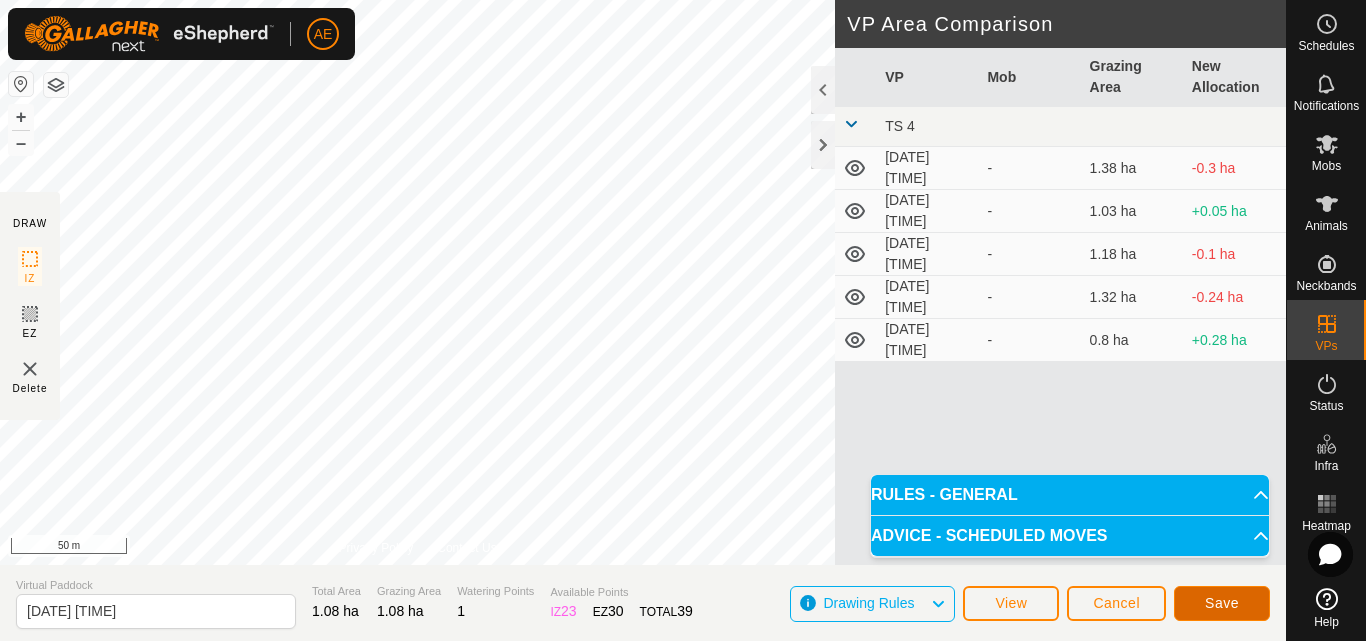 click on "Save" 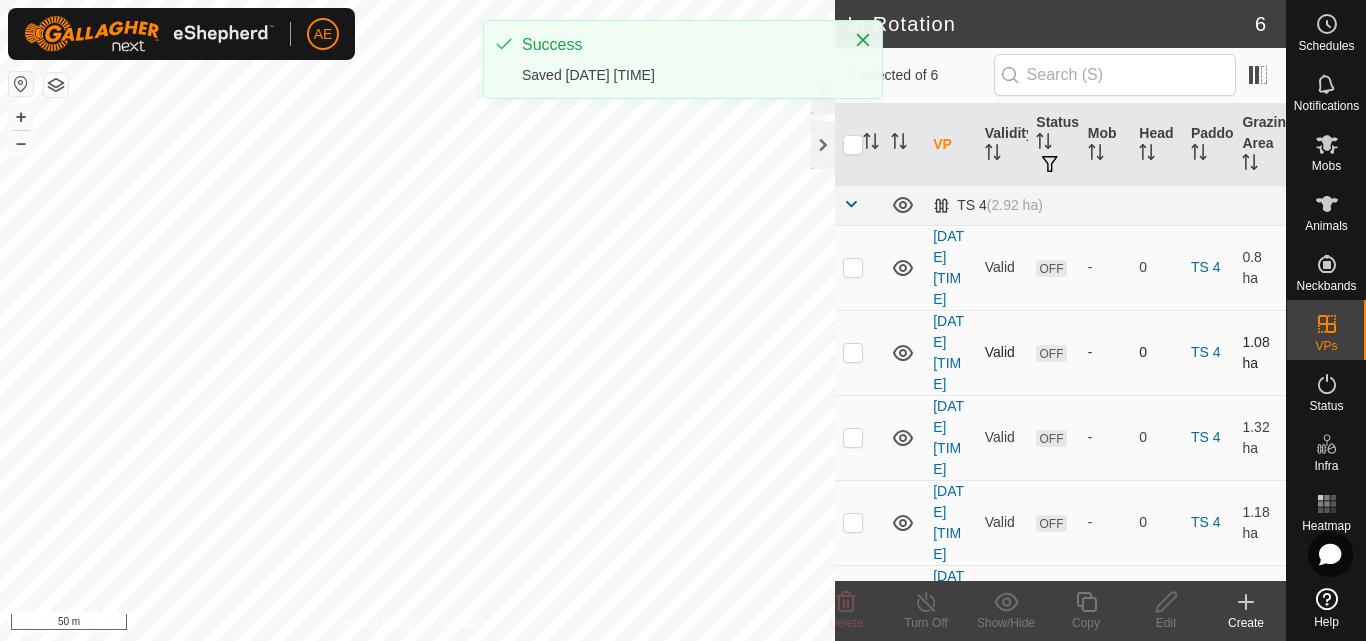 click at bounding box center (853, 352) 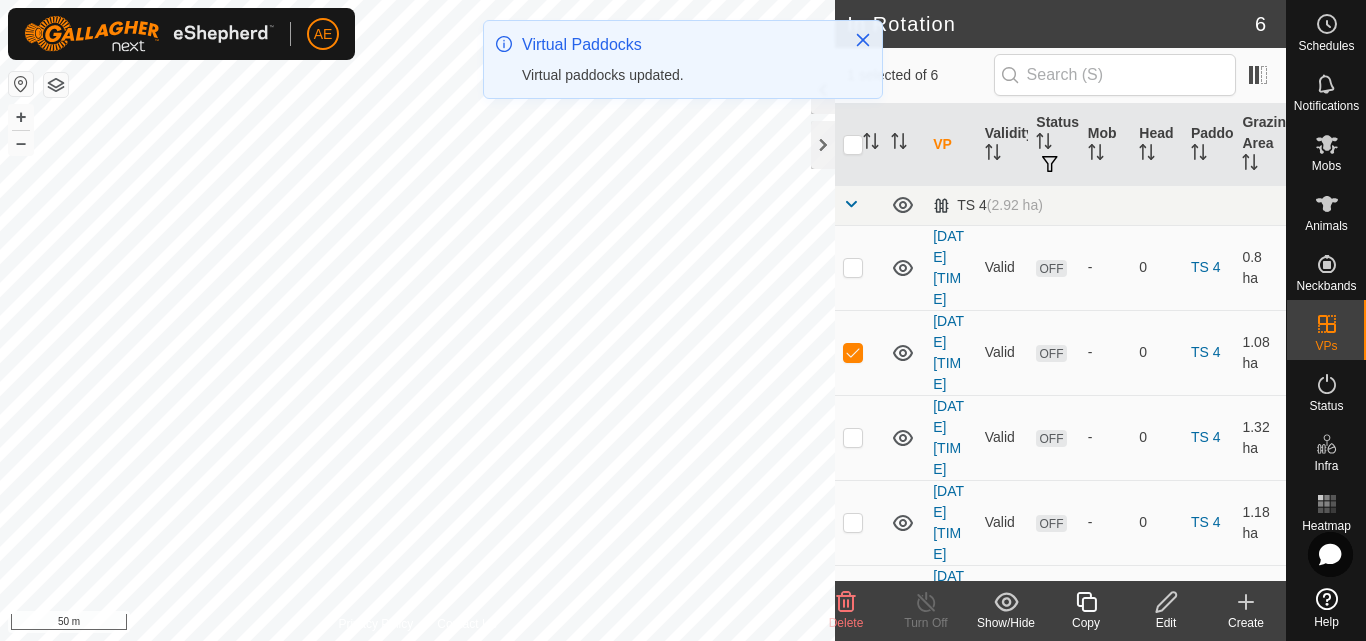 click at bounding box center (853, 352) 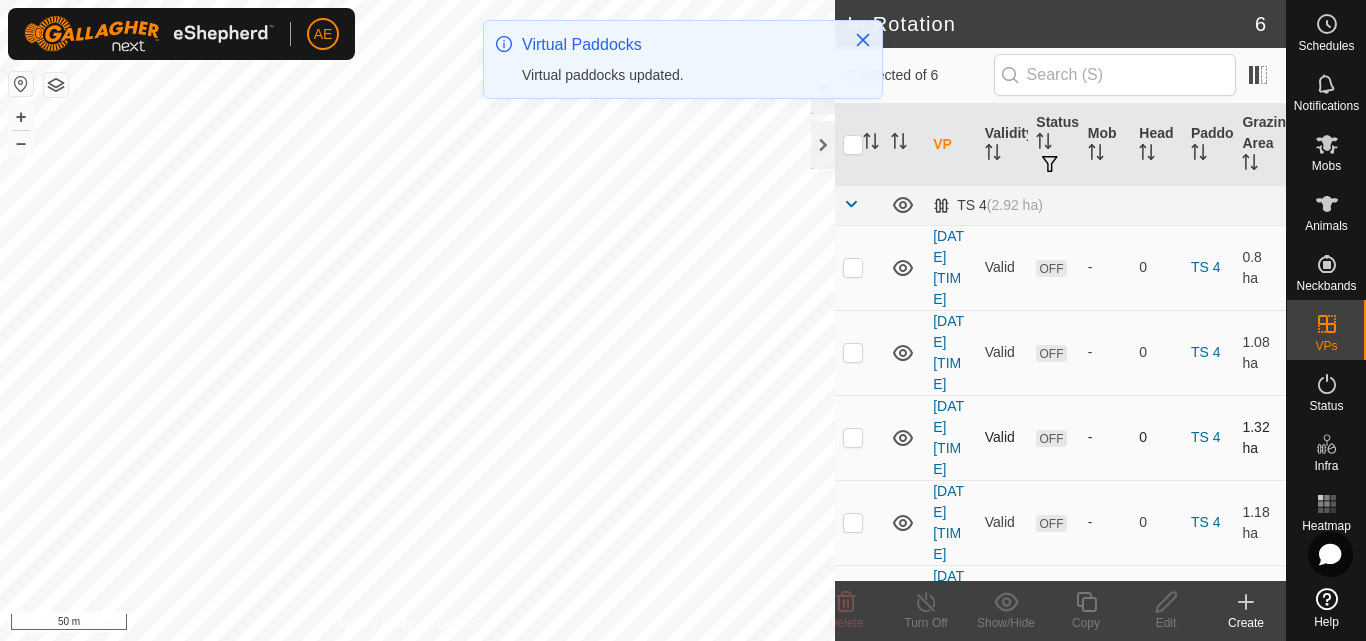 click at bounding box center (853, 437) 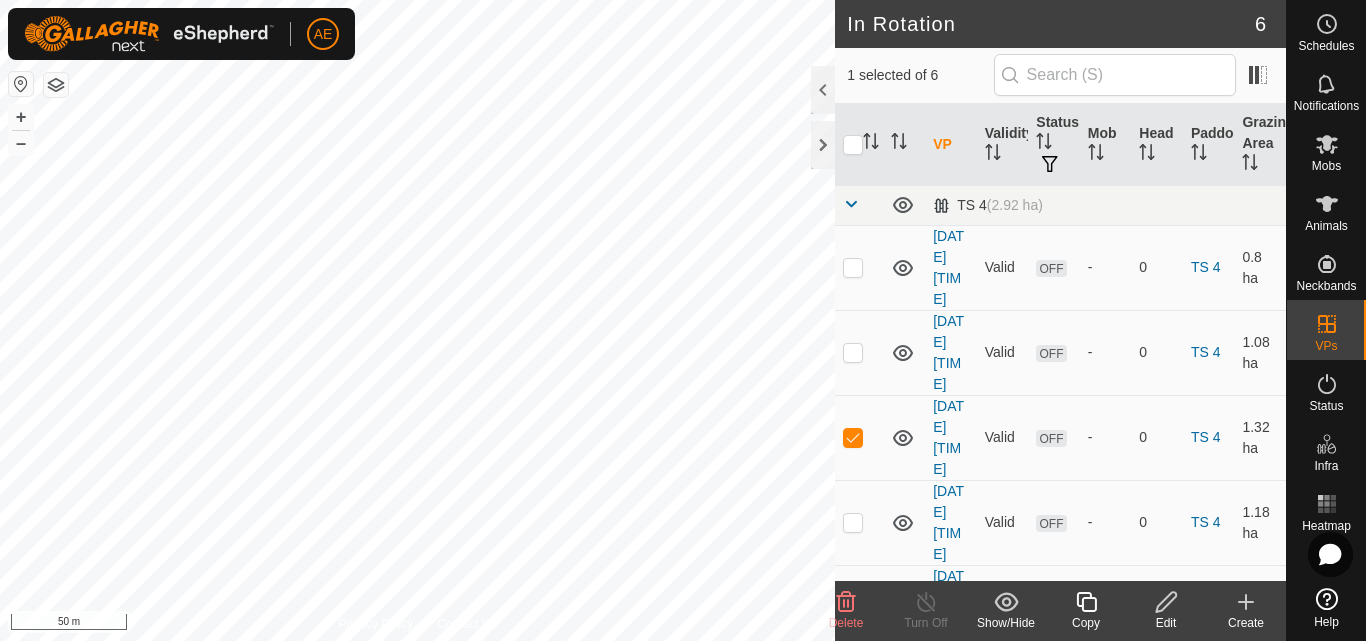 click 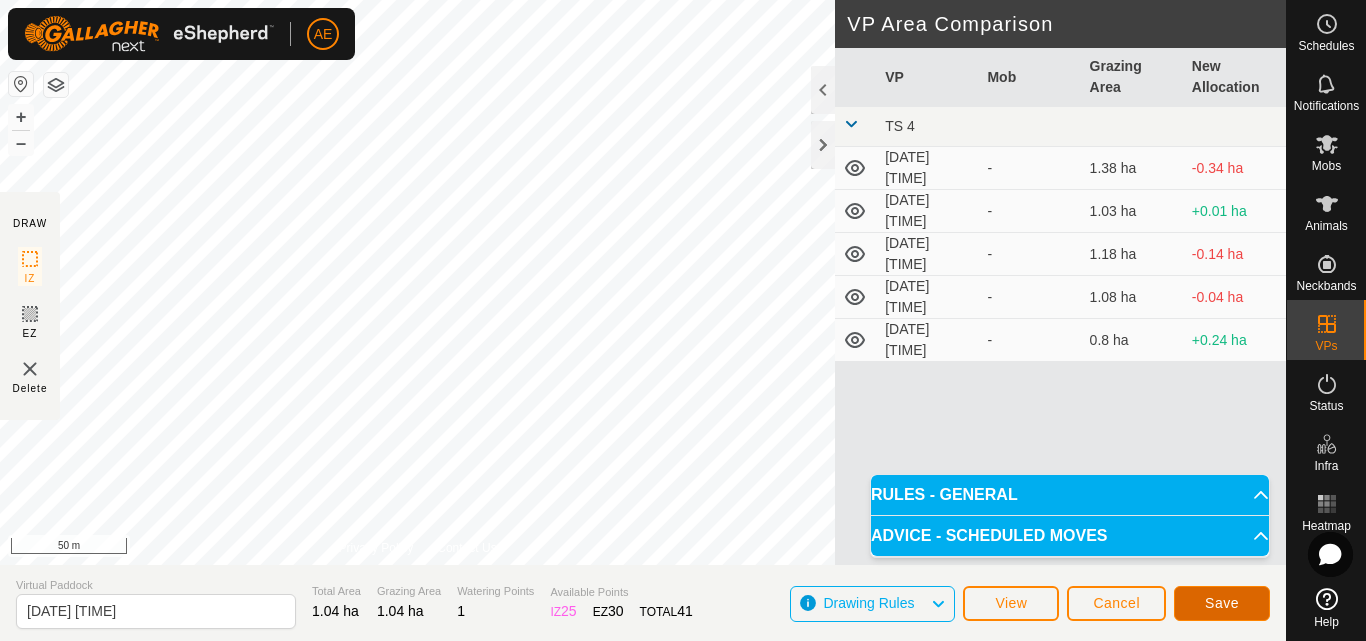 click on "Save" 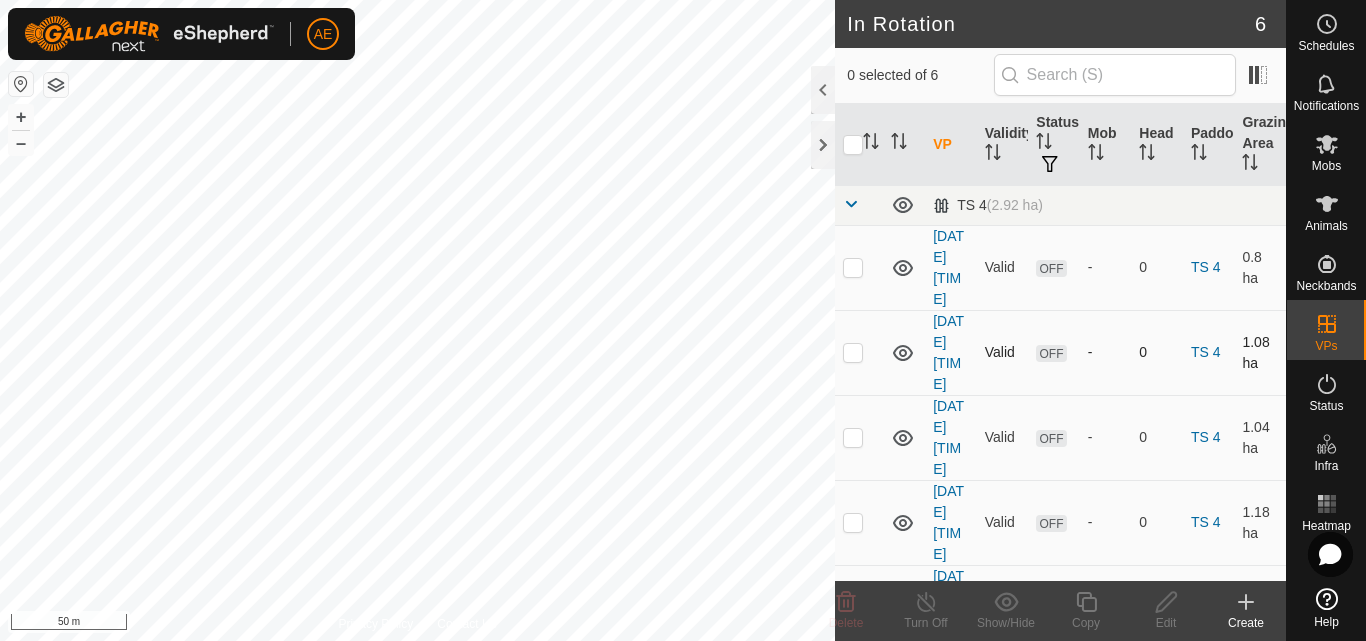 drag, startPoint x: 996, startPoint y: 176, endPoint x: 930, endPoint y: 409, distance: 242.1673 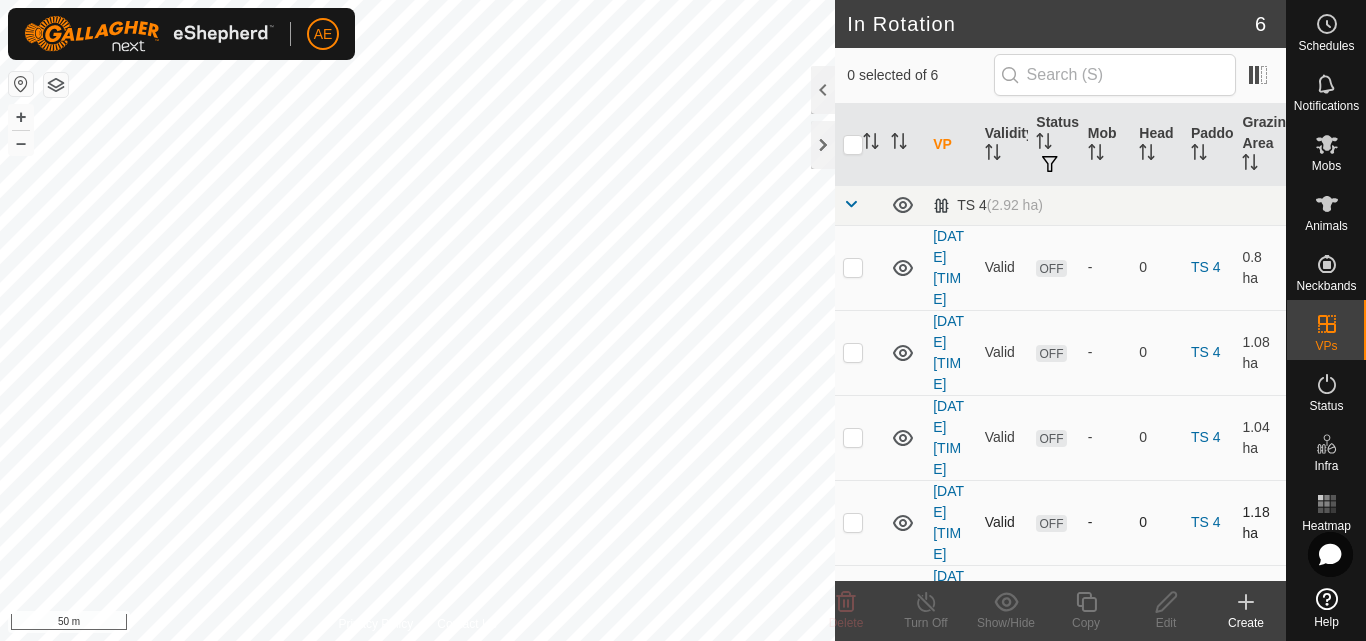 checkbox on "true" 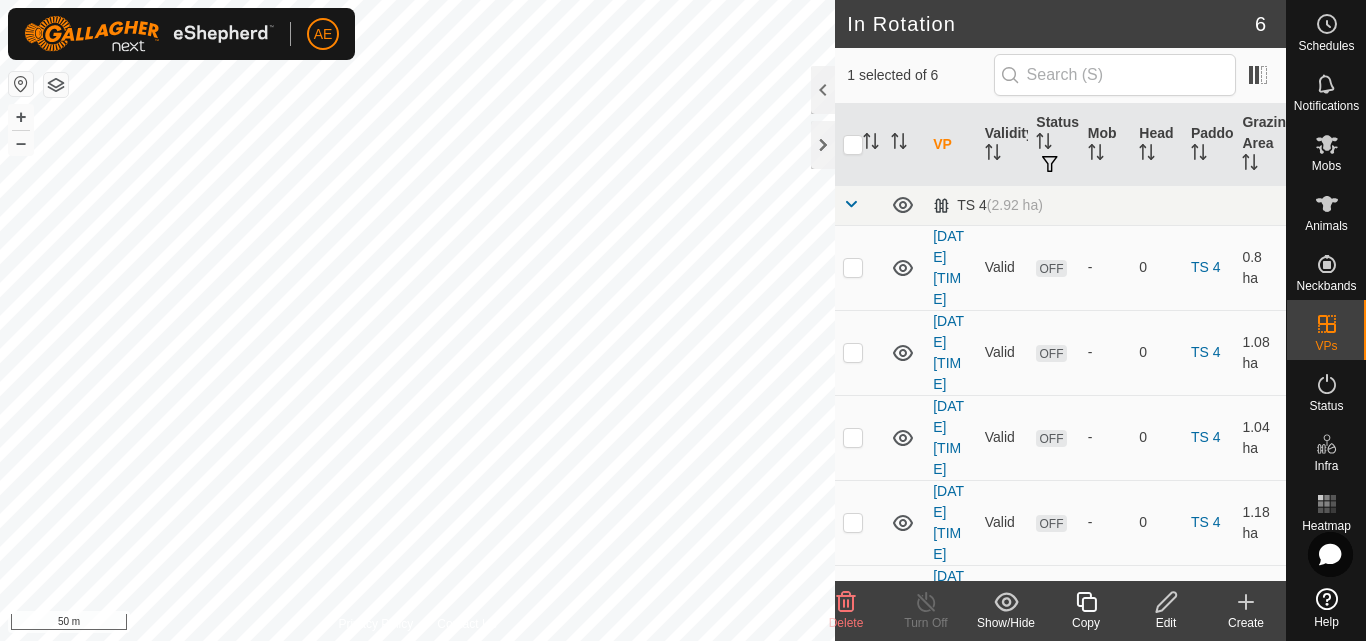 click on "Edit" 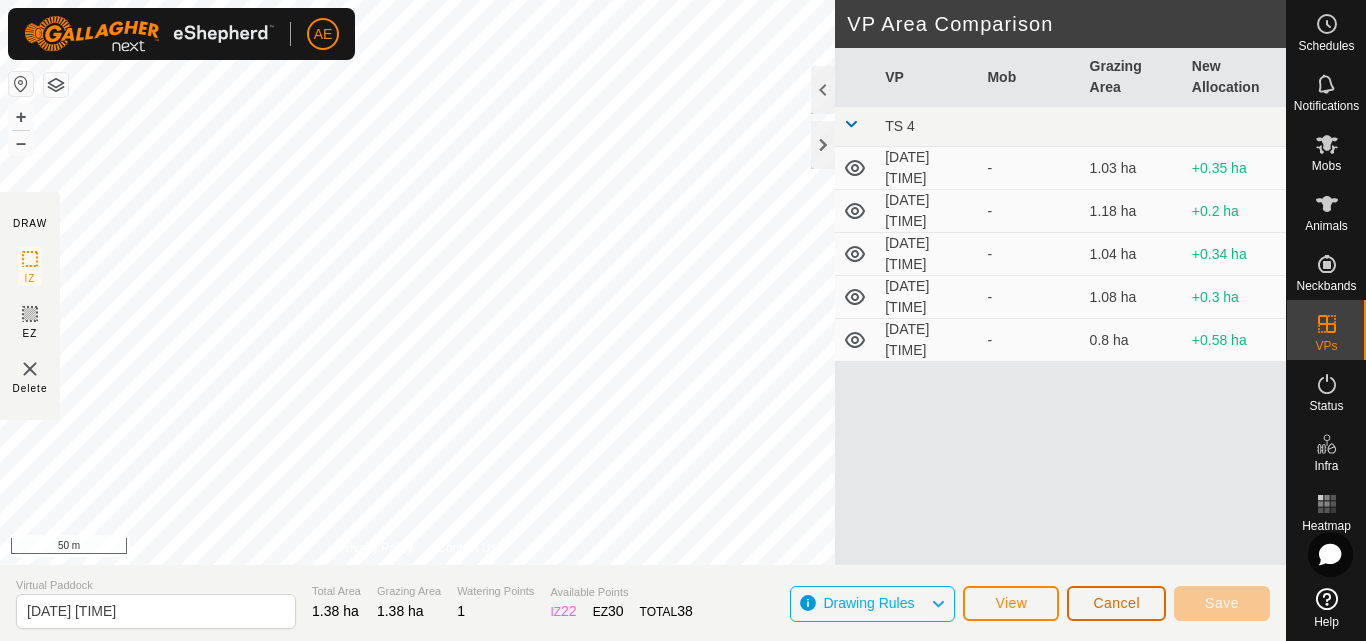 click on "Cancel" 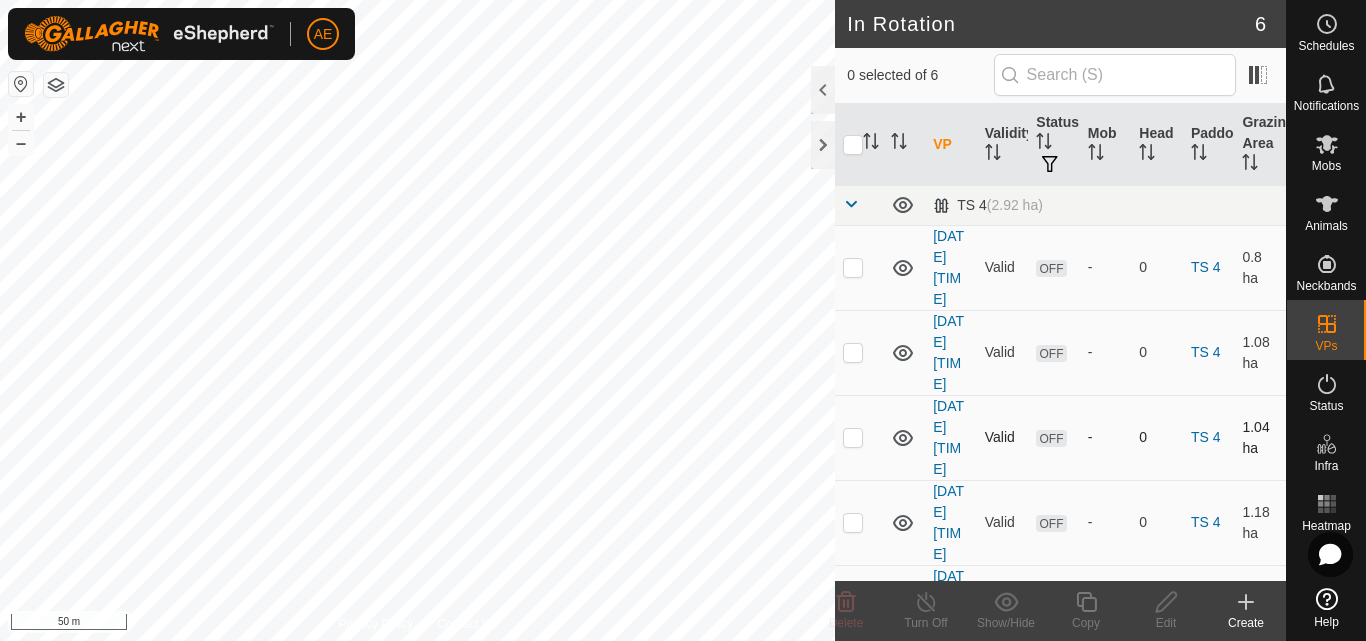 checkbox on "true" 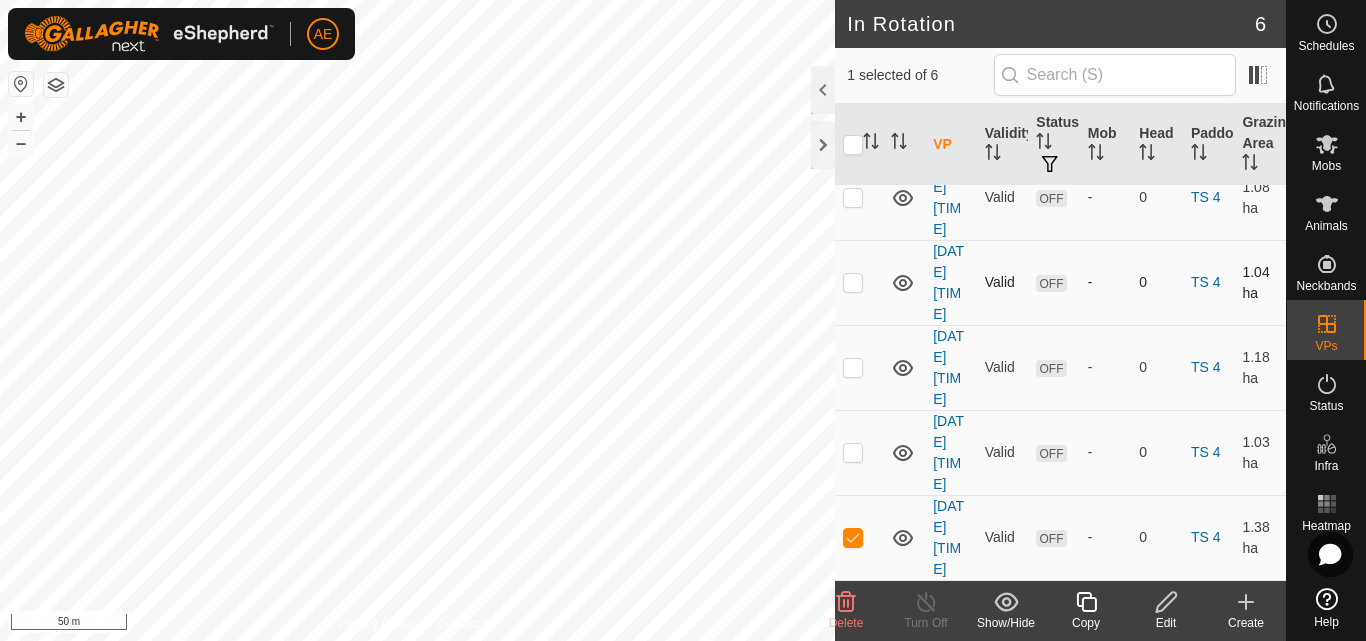 scroll, scrollTop: 281, scrollLeft: 0, axis: vertical 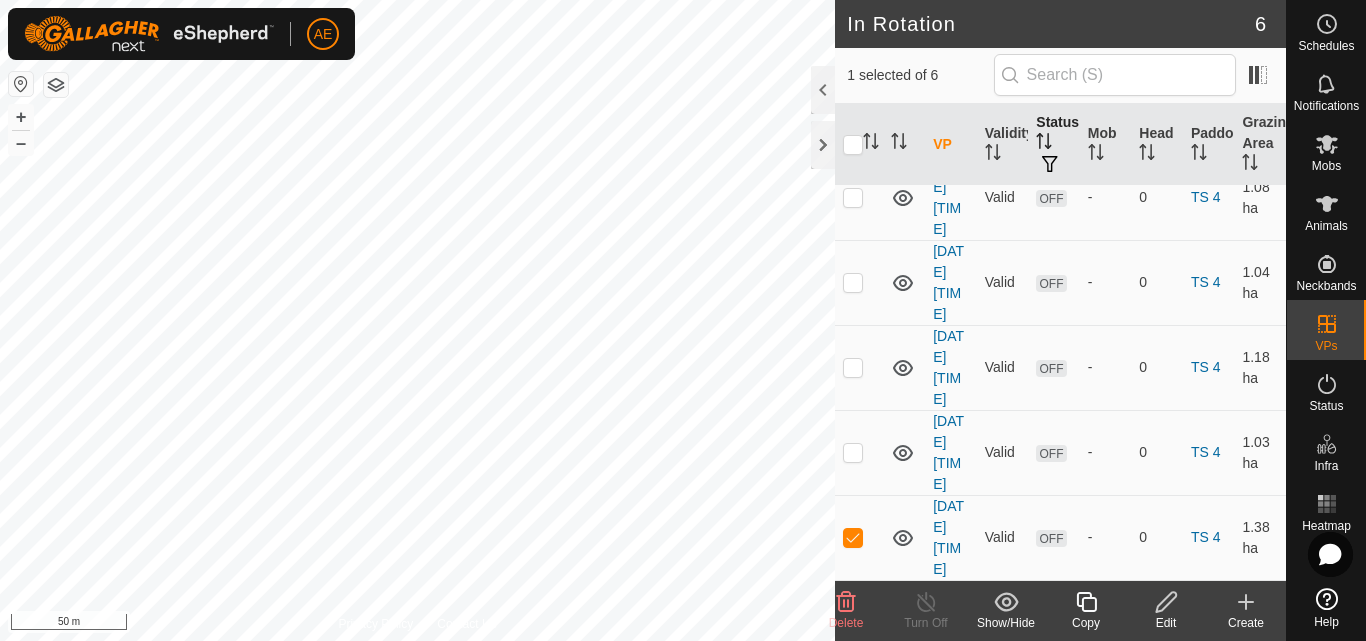 click on "Status" at bounding box center (1054, 145) 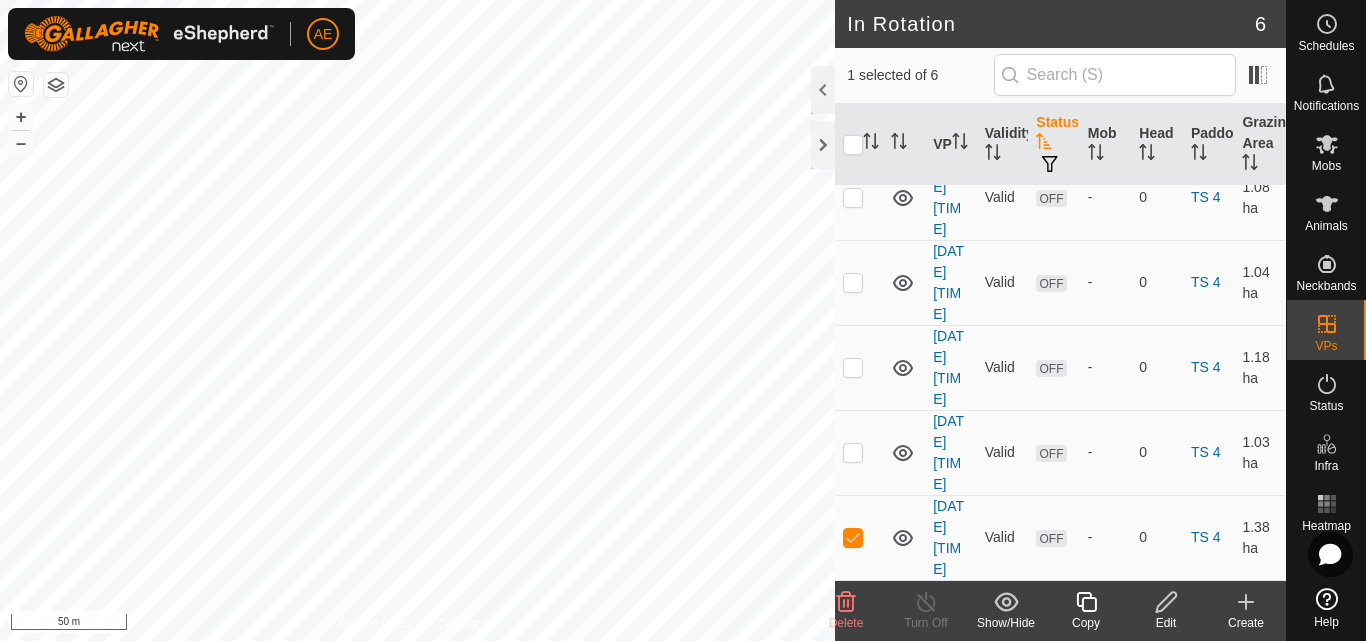 scroll, scrollTop: 0, scrollLeft: 0, axis: both 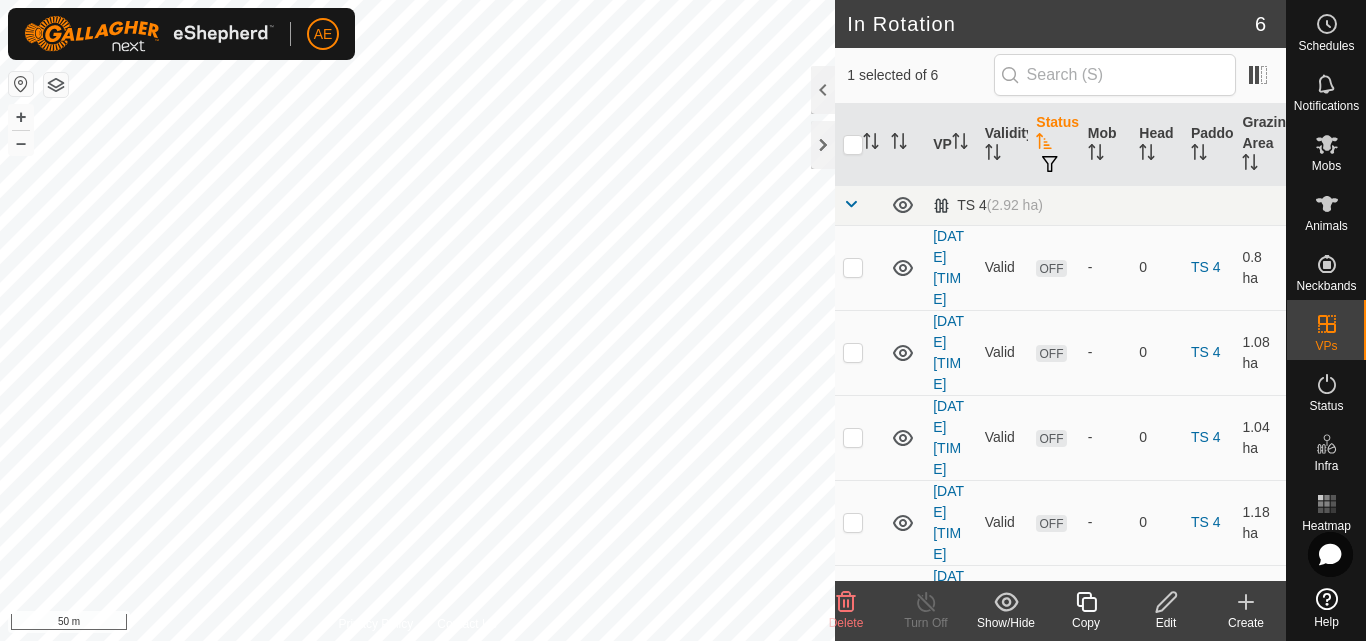 click on "Status" at bounding box center [1054, 145] 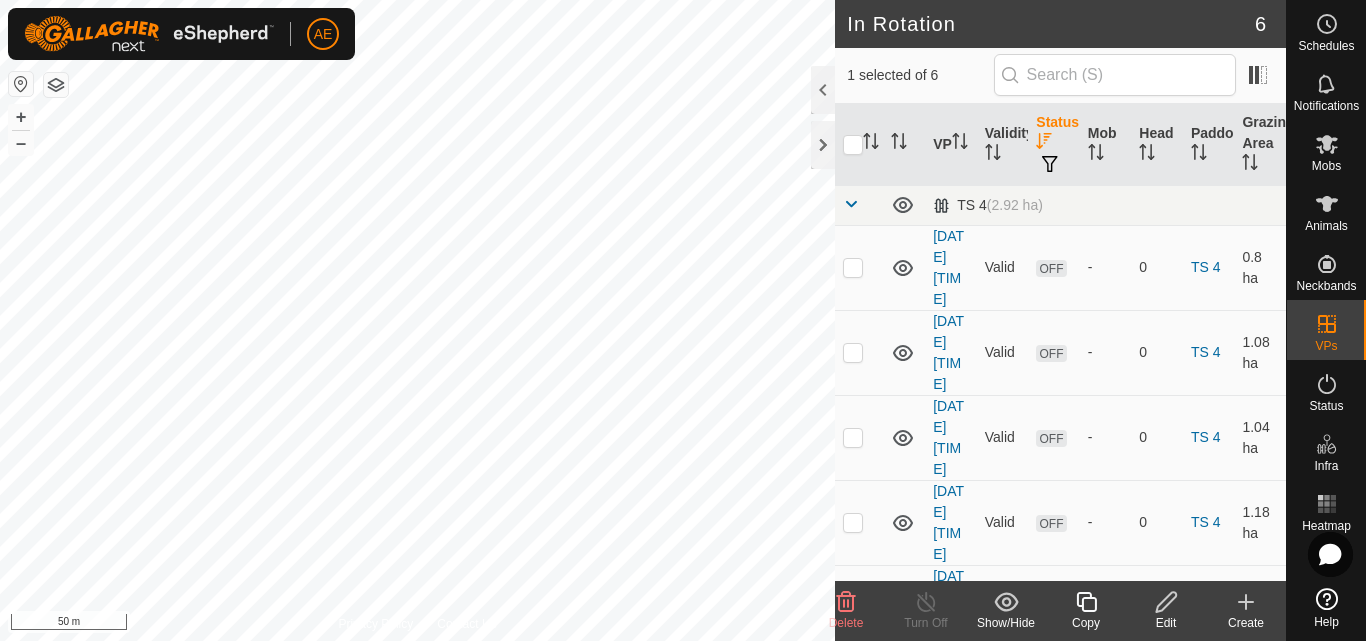 click 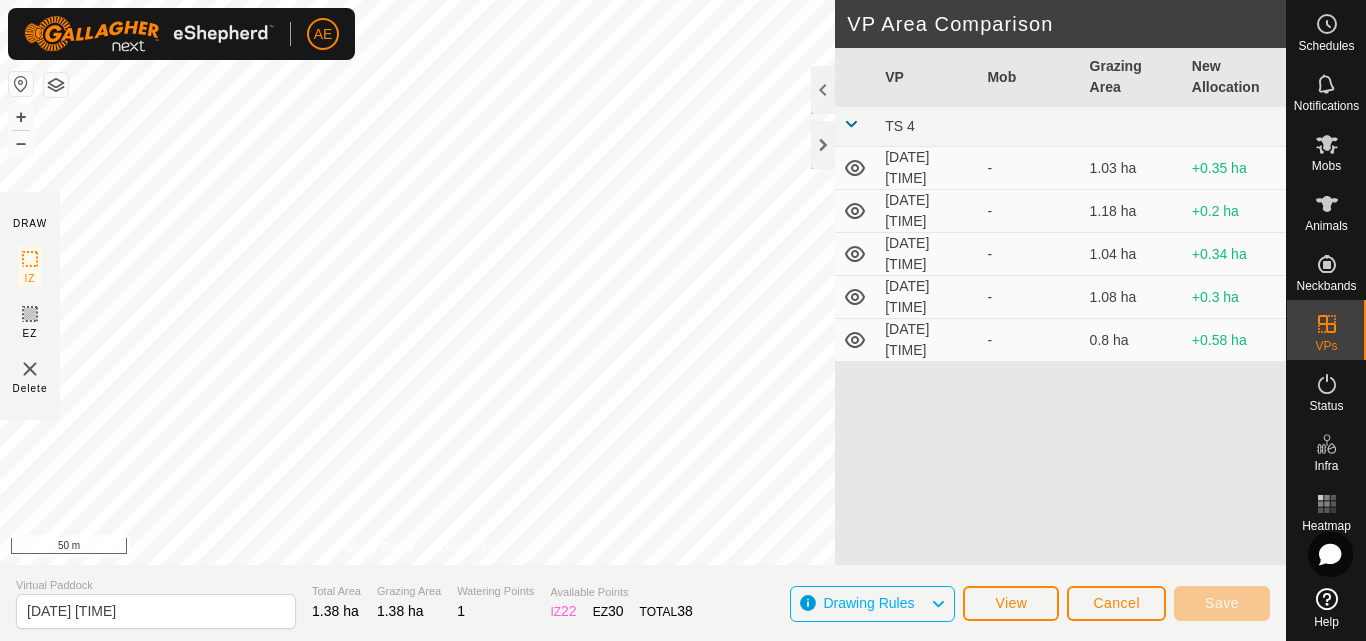 click at bounding box center [851, 124] 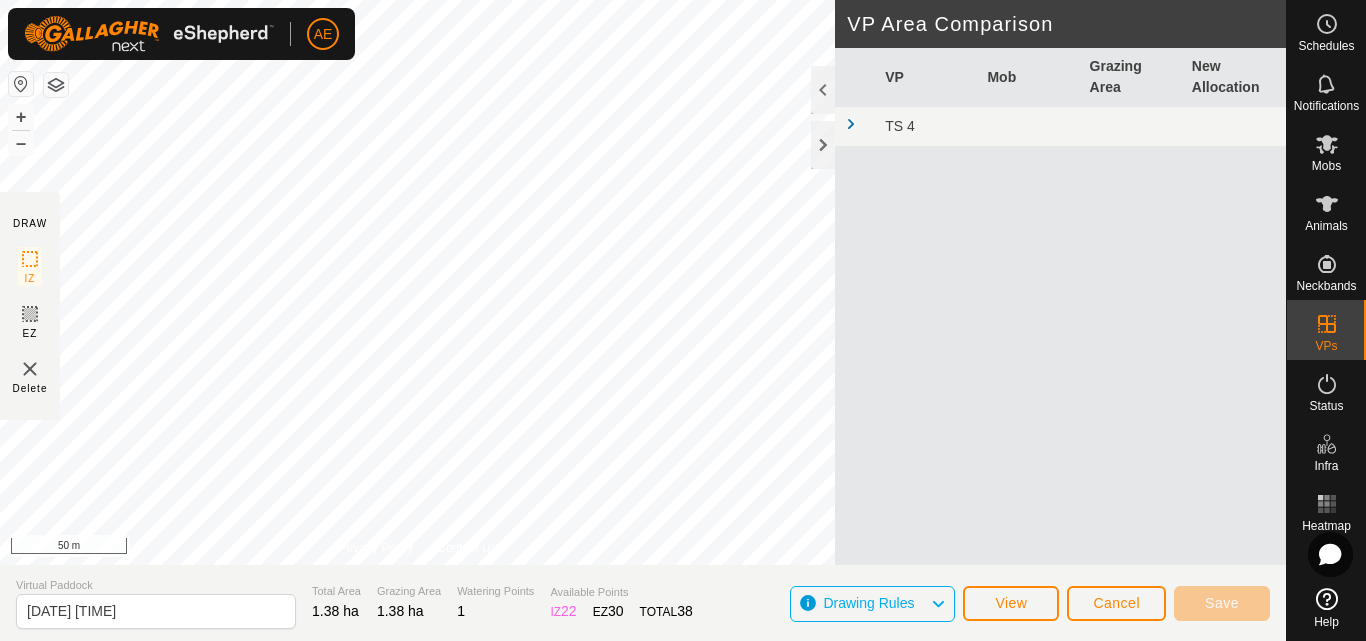 click at bounding box center (851, 124) 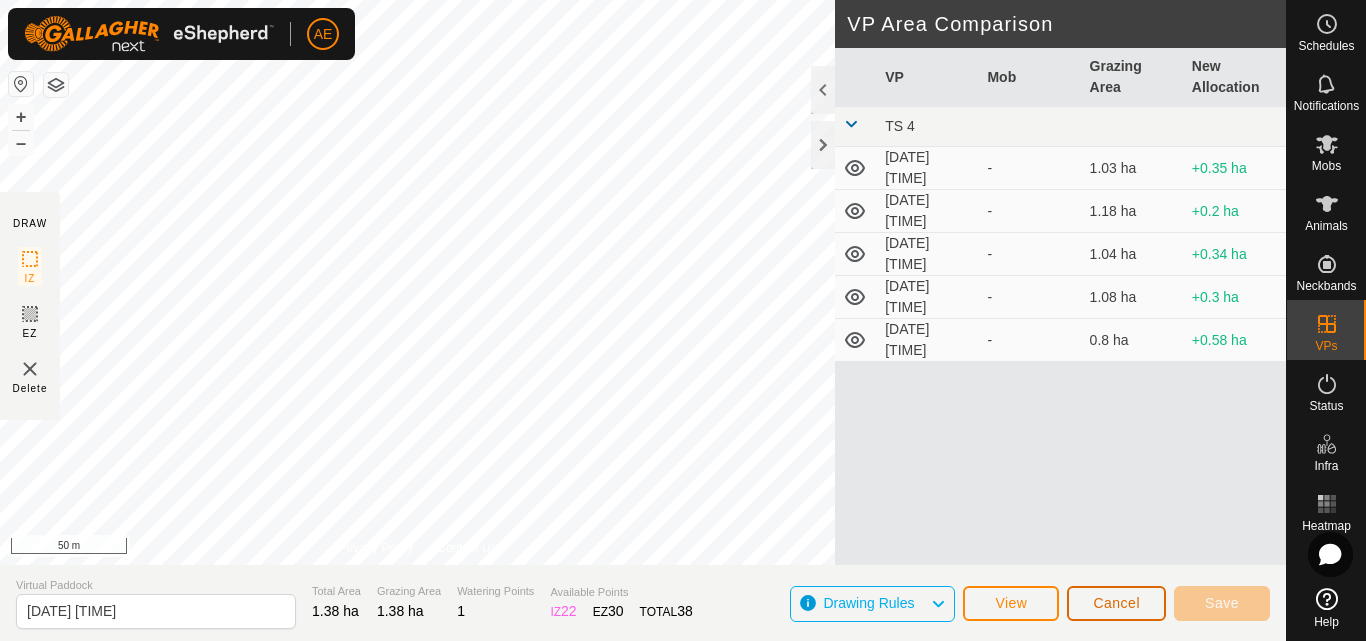 click on "Cancel" 